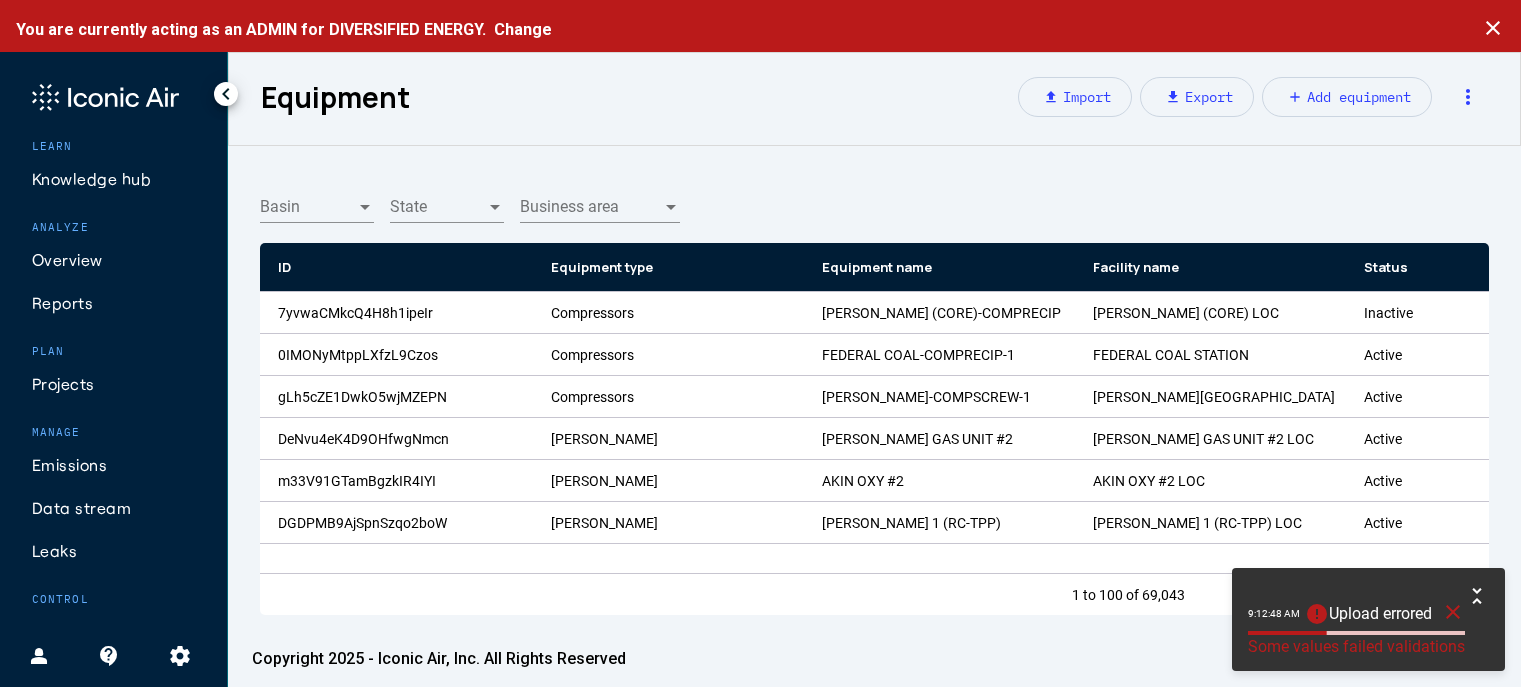 scroll, scrollTop: 0, scrollLeft: 0, axis: both 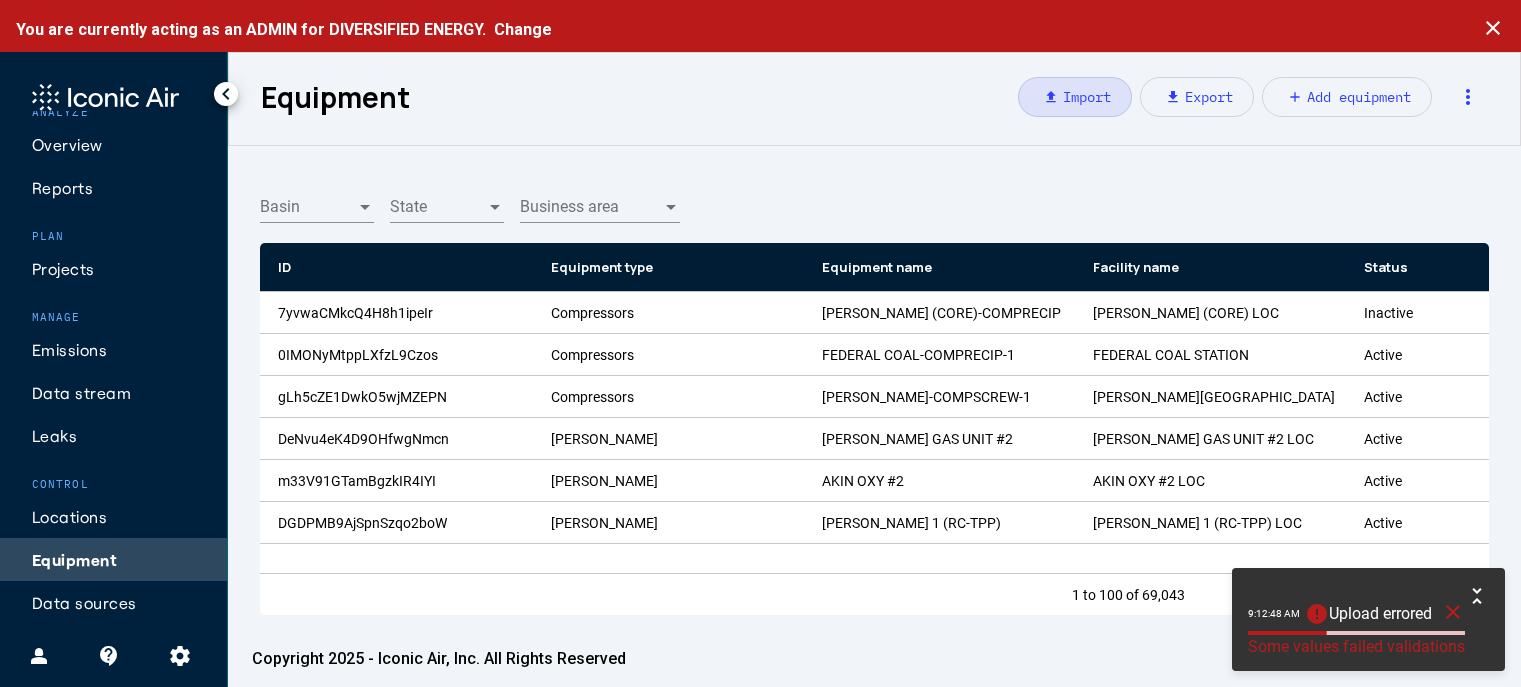 click on "9:12:48 AM   error  Upload errored close" 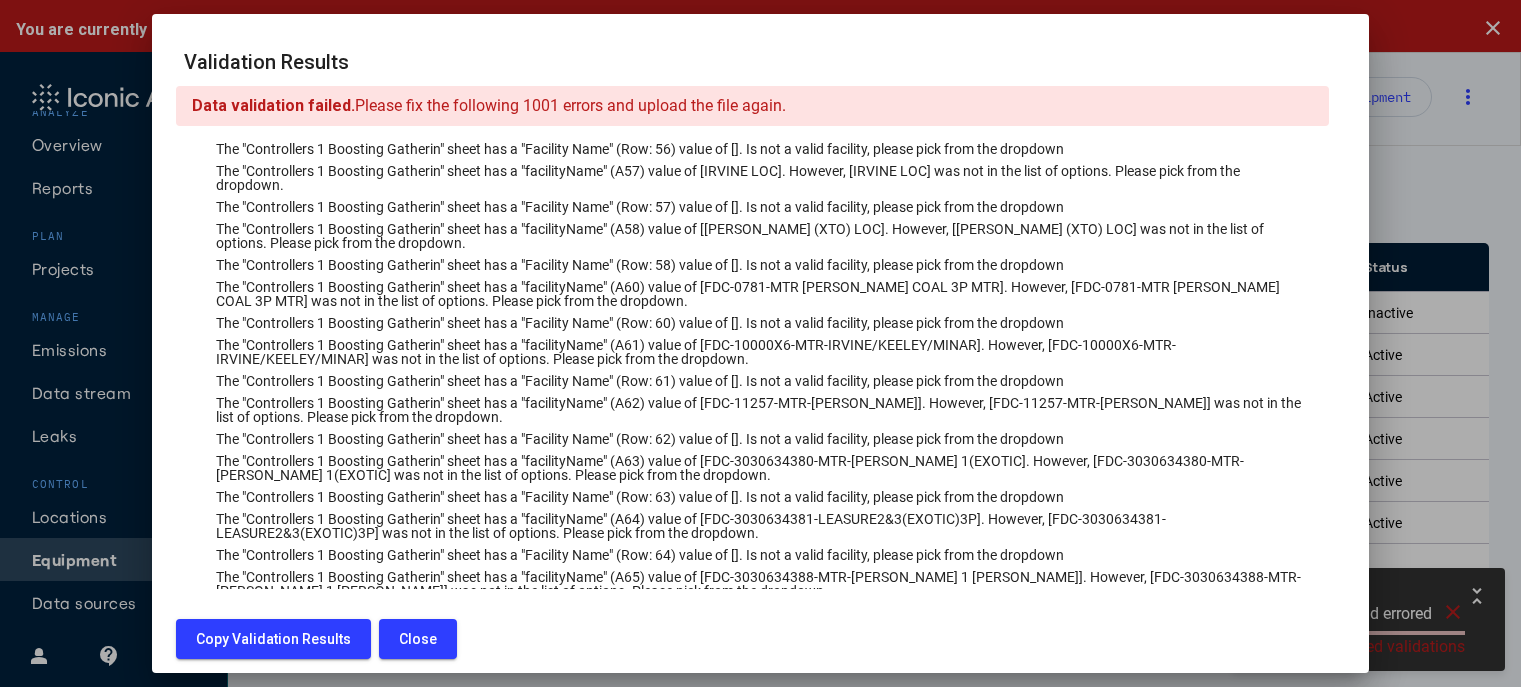 scroll, scrollTop: 700, scrollLeft: 0, axis: vertical 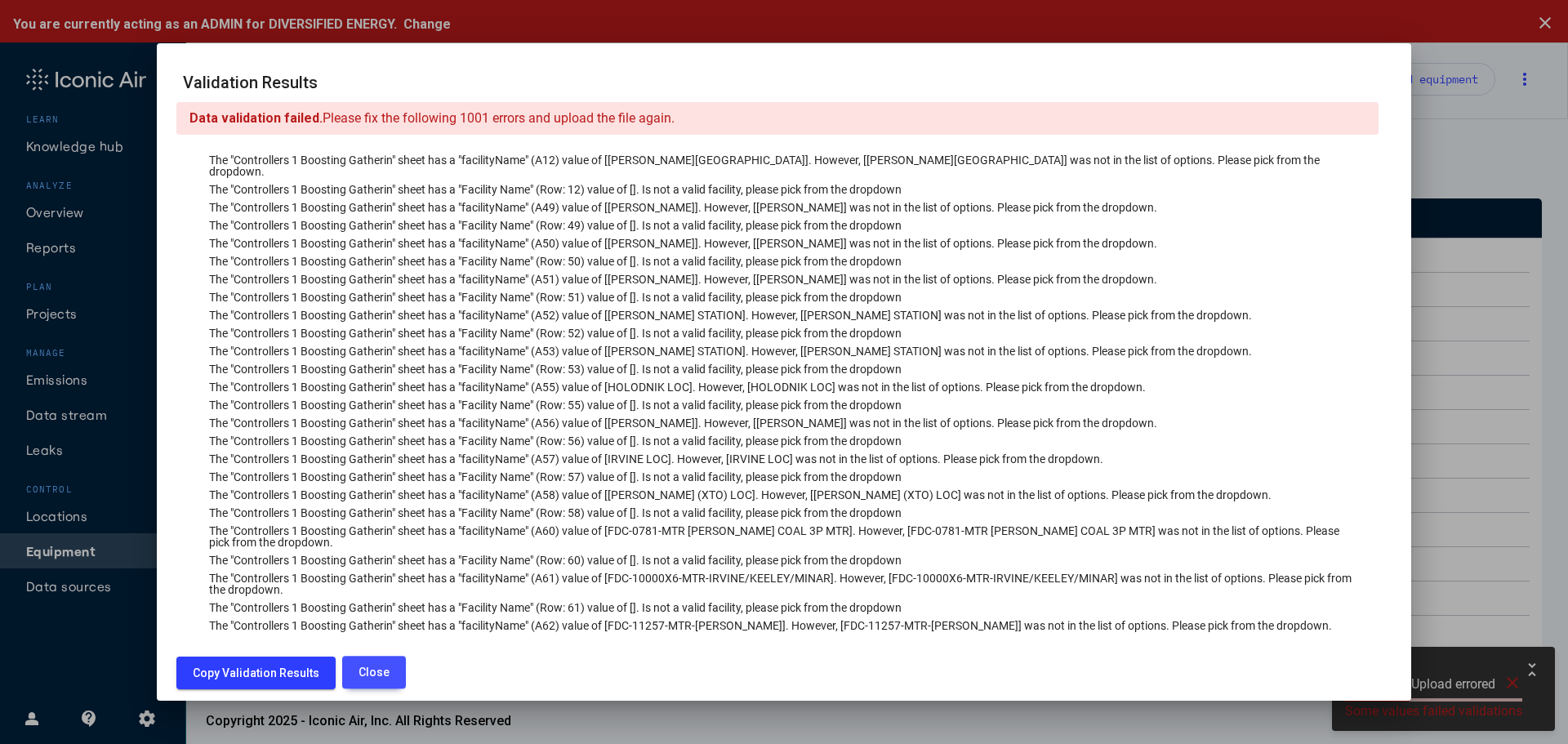 click on "Close" at bounding box center (374, 672) 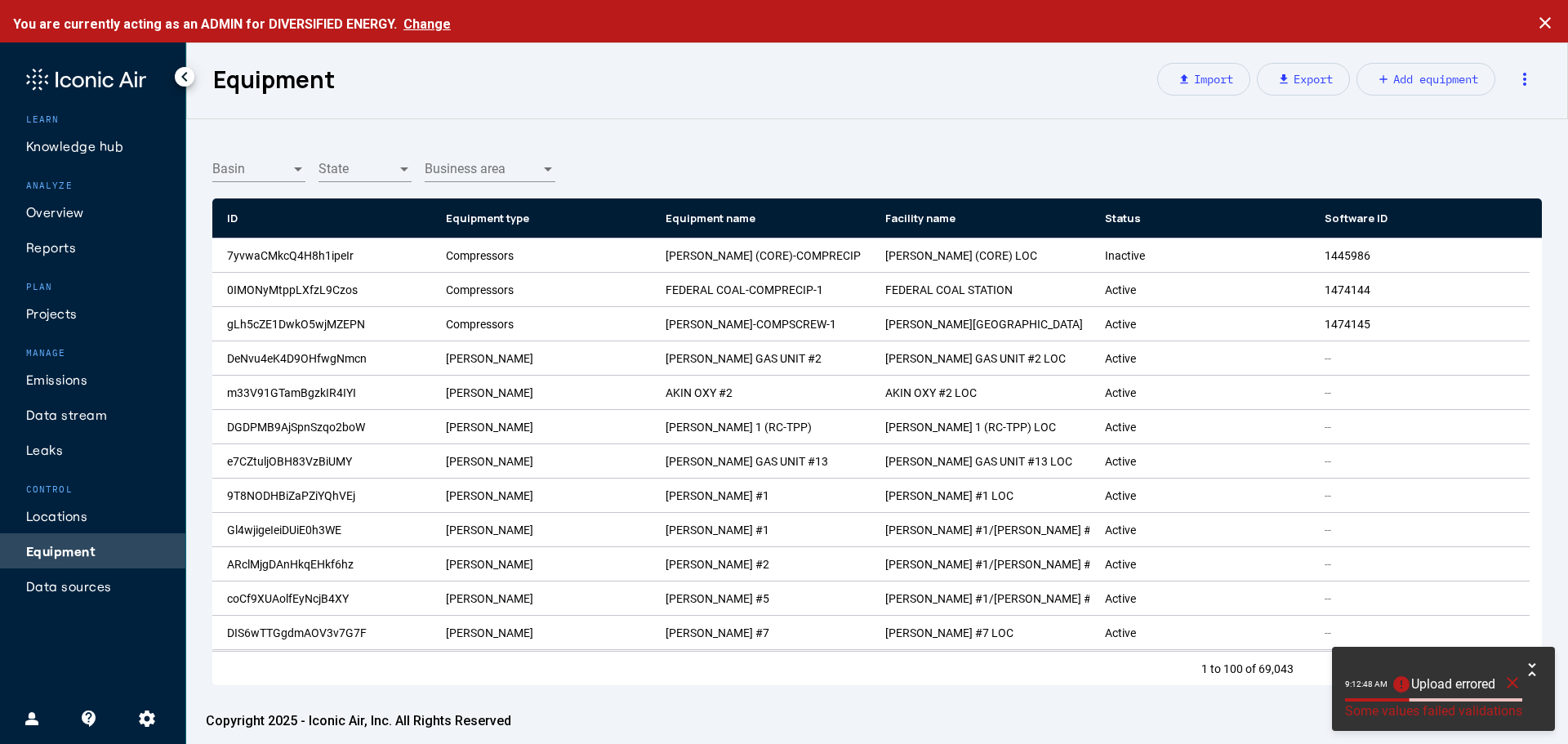 click on "Change" 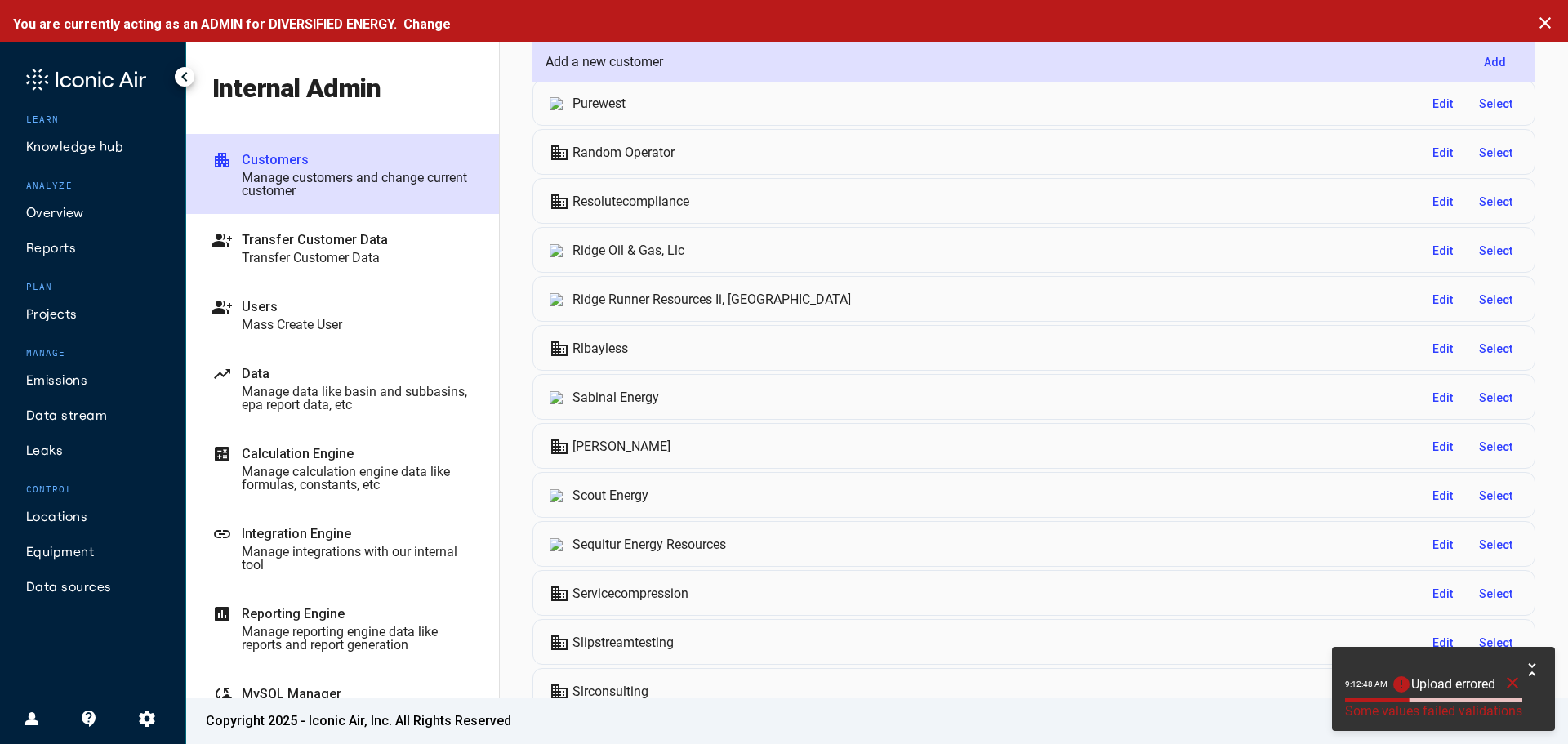 scroll, scrollTop: 3920, scrollLeft: 0, axis: vertical 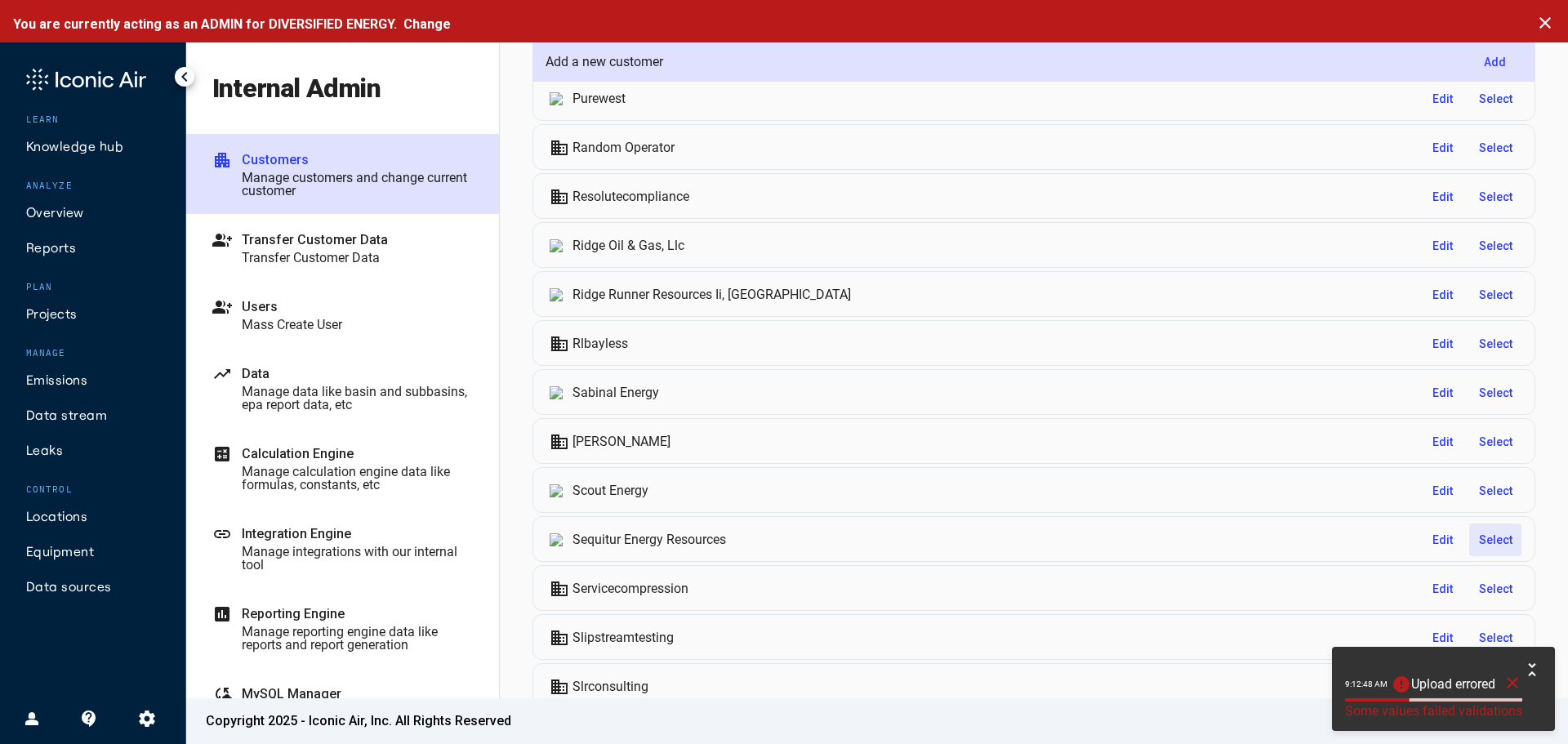 click on "Select" 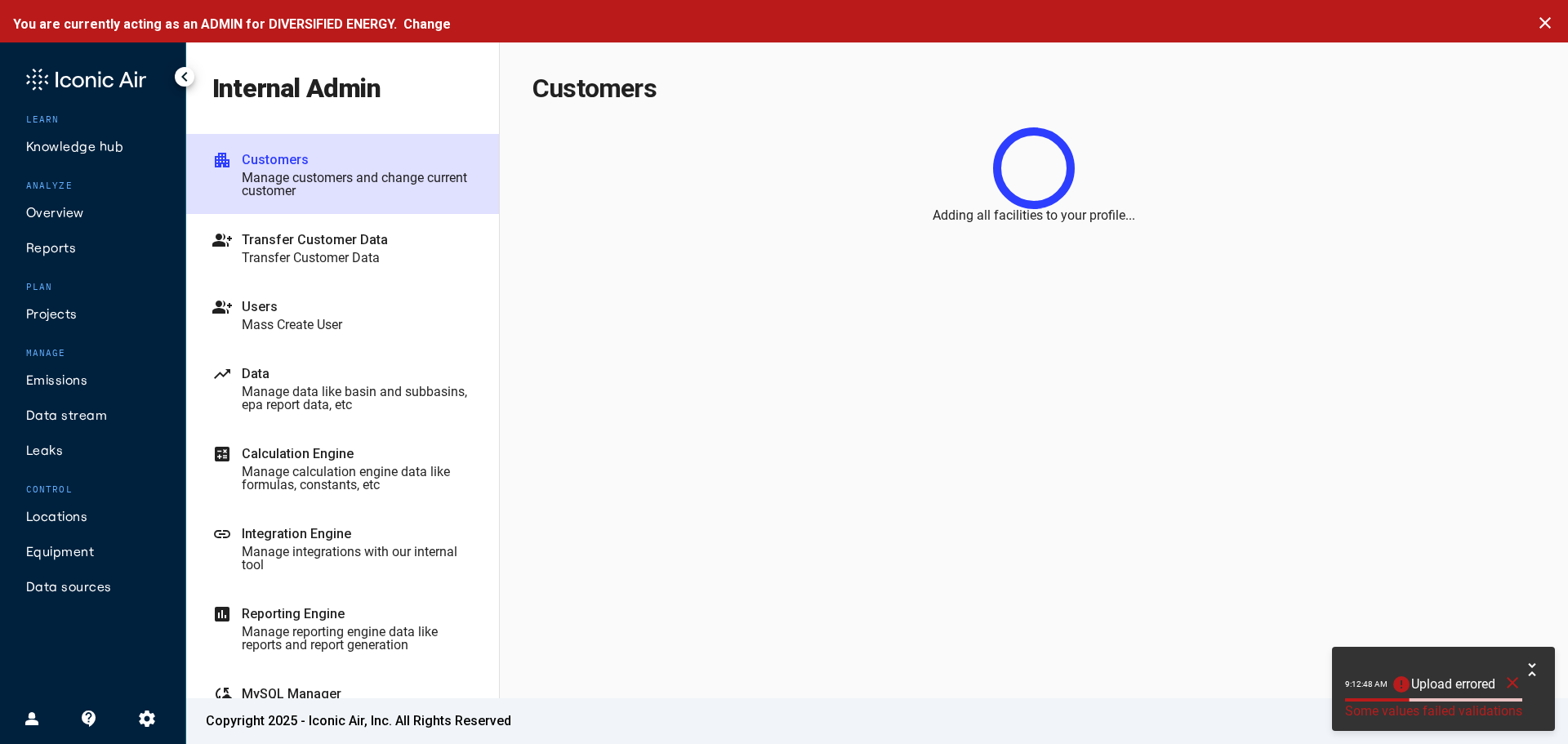 scroll, scrollTop: 0, scrollLeft: 0, axis: both 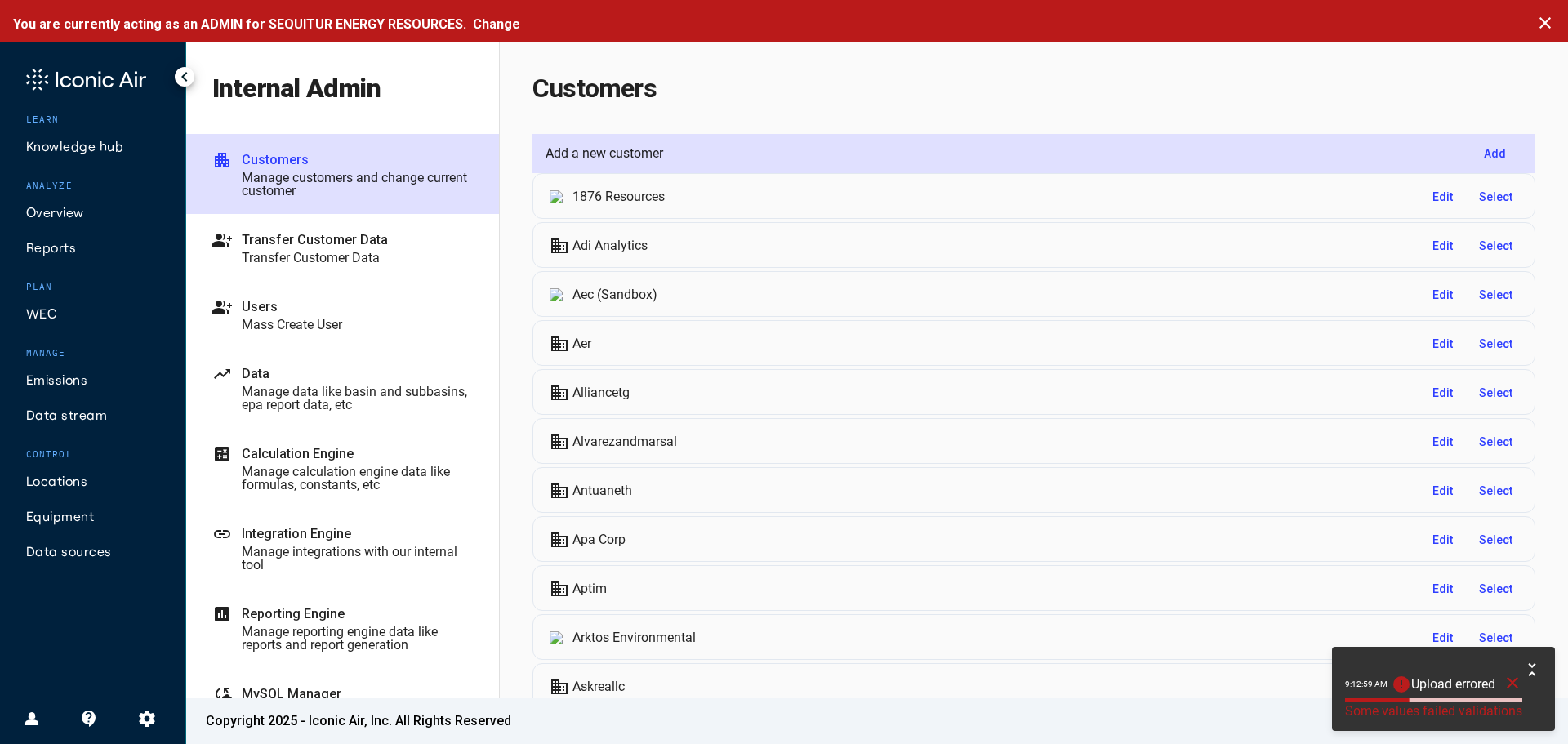 click on "close" 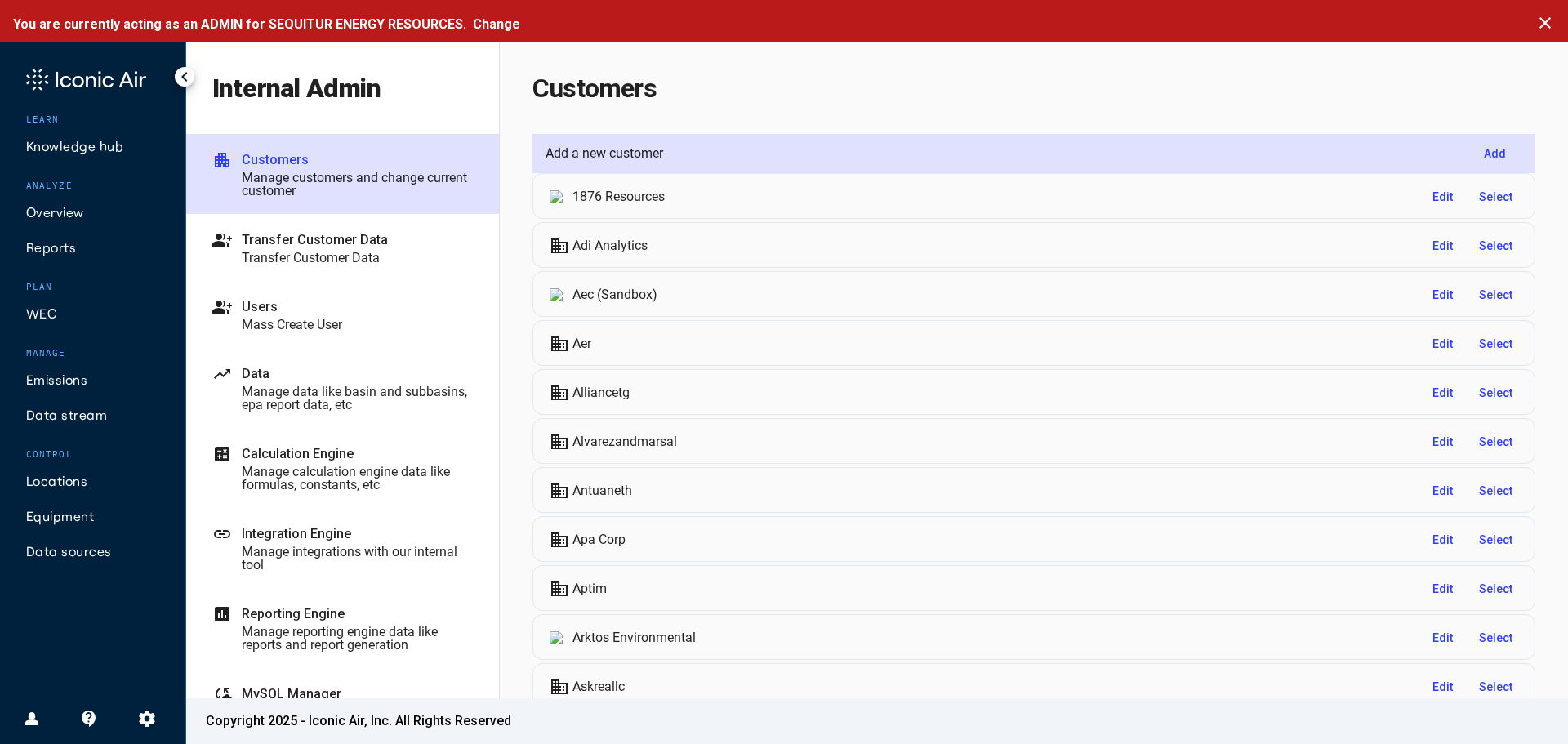 click on "Add a new customer  Add 1876 Resources  Edit   Select  domain Adi Analytics  Edit   Select  Aec (Sandbox)  Edit   Select  domain Aer  Edit   Select  domain Alliancetg  Edit   Select  domain Alvarezandmarsal  Edit   Select  domain Antuaneth  Edit   Select  domain Apa Corp  Edit   Select  domain Aptim  Edit   Select  Arktos Environmental  Edit   Select  domain Askreallc  Edit   Select  domain Axpc  Edit   Select  Baytex Energy  Edit   Select  domain Baytex Energy Usa  Edit   Select  domain Belumenus  Edit   Select  Bkv Corp  Edit   Select  Blackbeard (Sandbox)  Edit   Select  Boardwalk Pipelines (Sandbox)  Edit   Select  domain Bridgerphotonics  Edit   Select  Burk Royalty Co, Ltd  Edit   Select  domain C 2 Geng  Edit   Select  California Resources Corp (Sandbox)  Edit   Select  domain Capp  Edit   Select  domain Chargerservices  Edit   Select  domain Cheniere  Edit   Select  domain Chesapeake Energy Corp  Edit   Select  domain Chubb  Edit   Select  Civitas  Edit   Select  domain Contango Resources Llc  Edit" 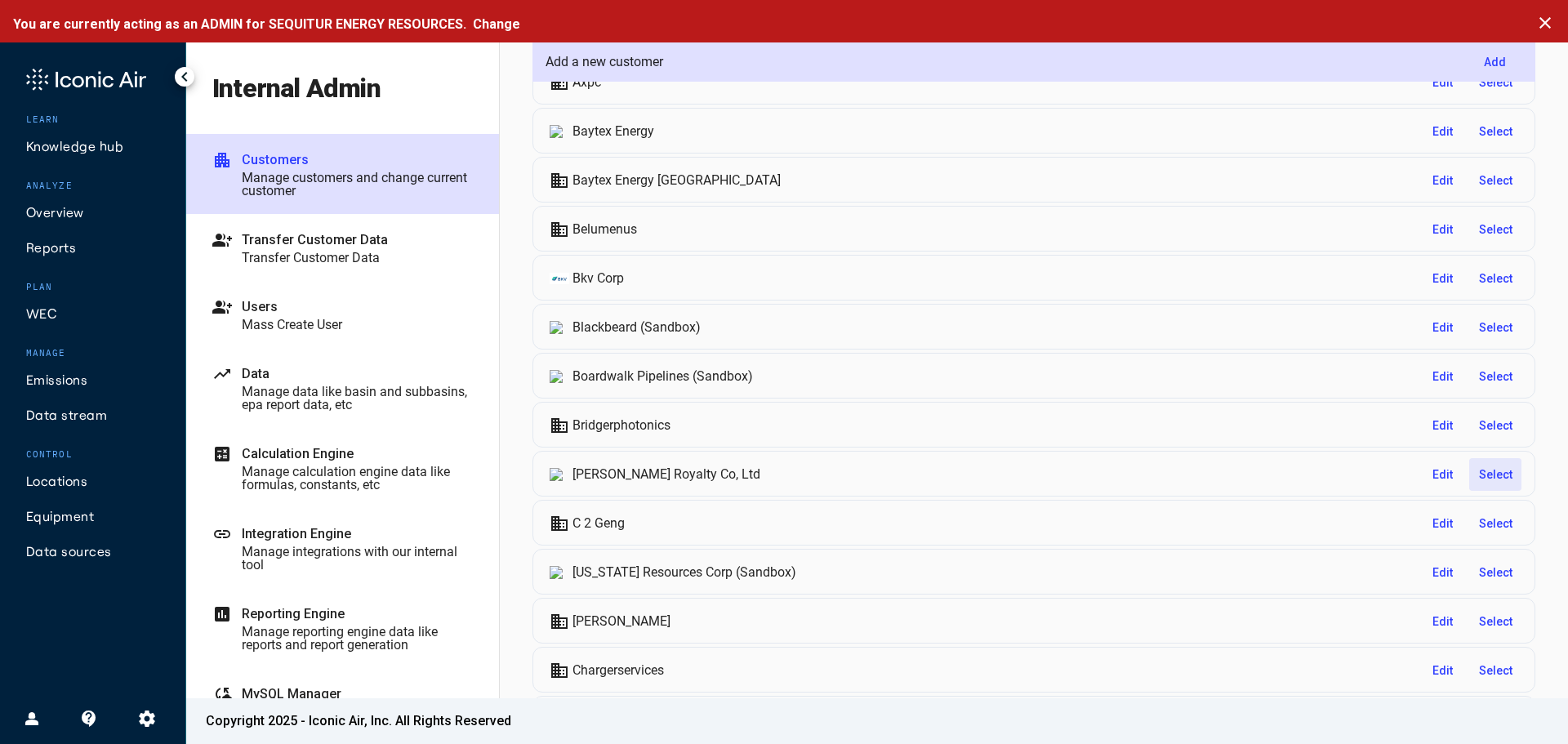 click on "Select" 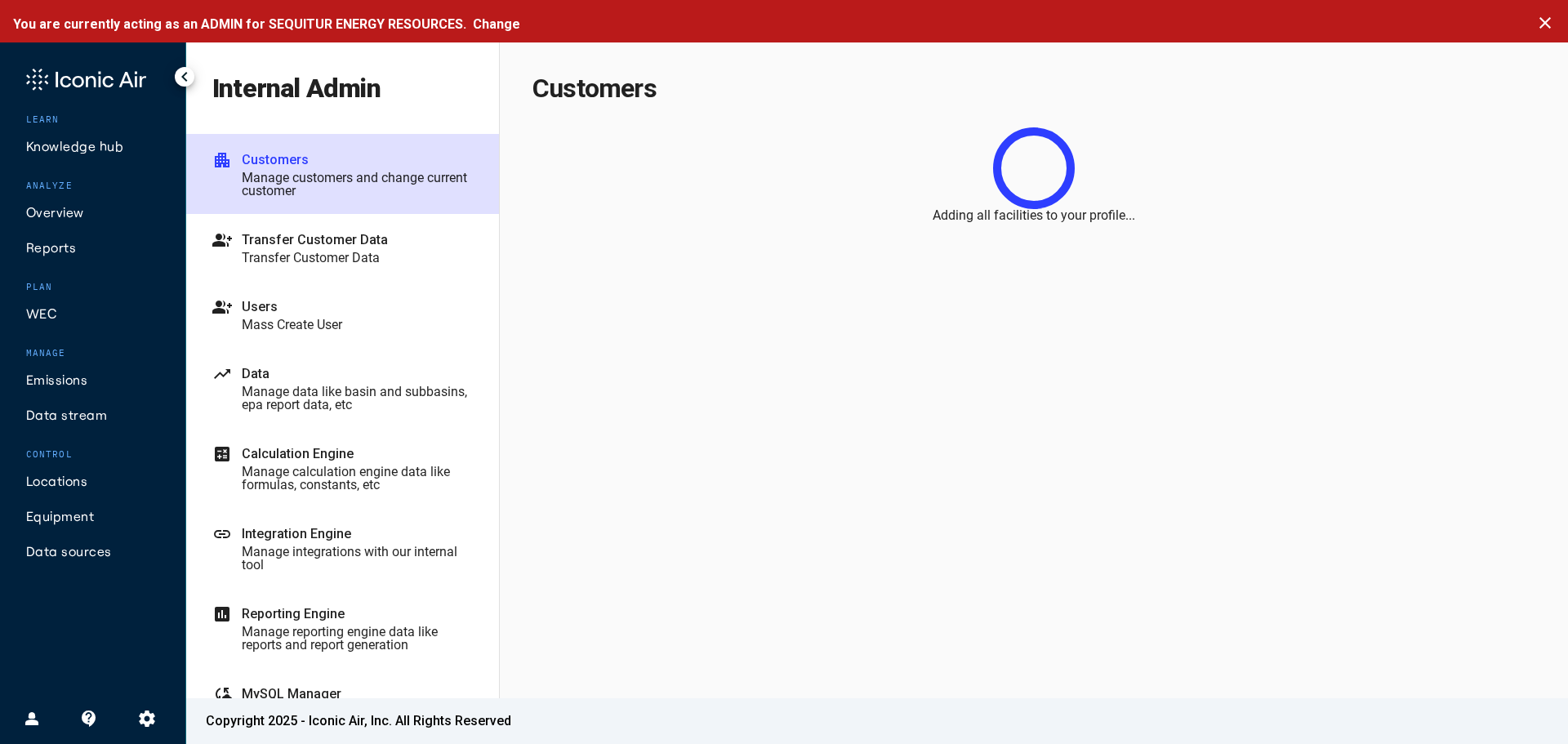scroll, scrollTop: 0, scrollLeft: 0, axis: both 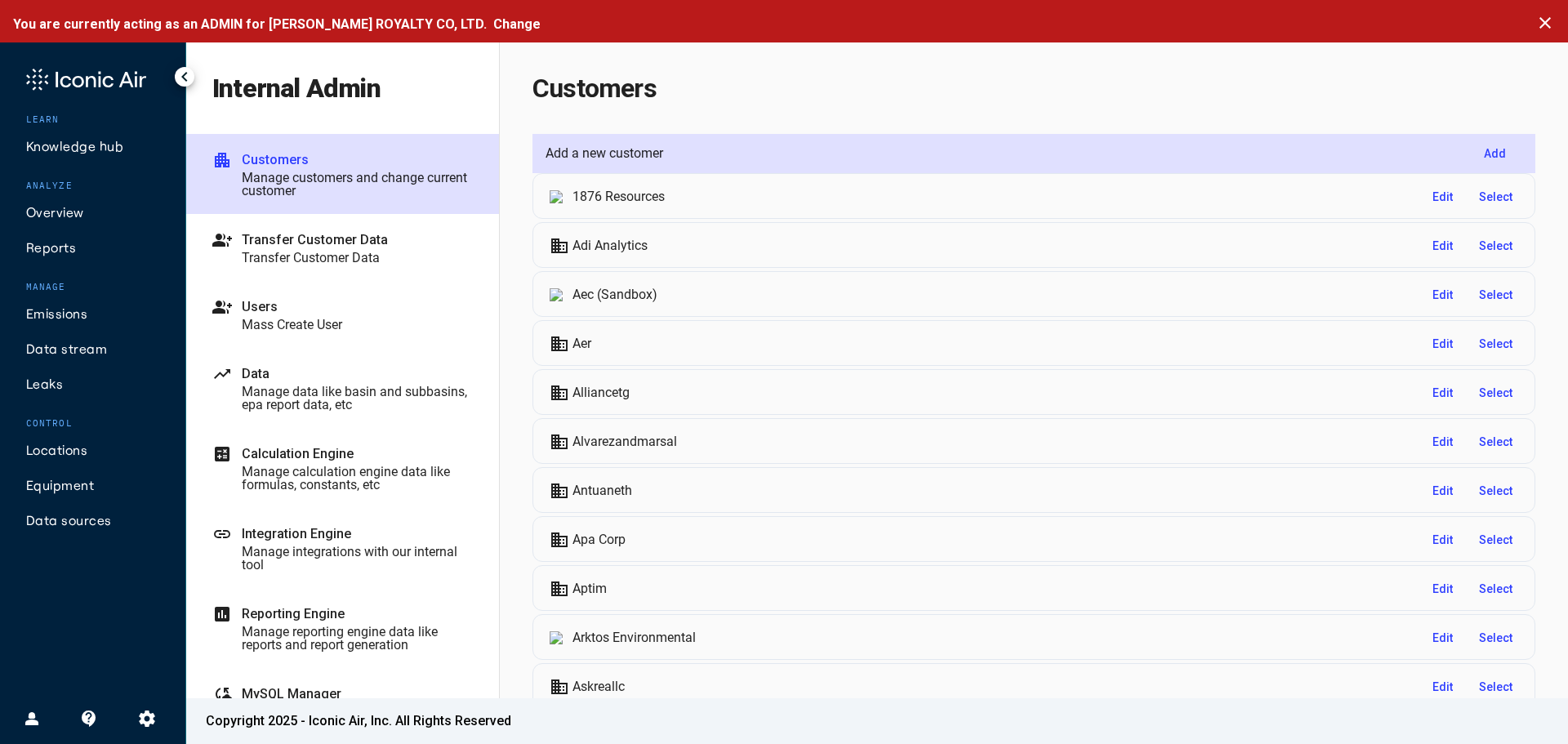 click on "Leaks" 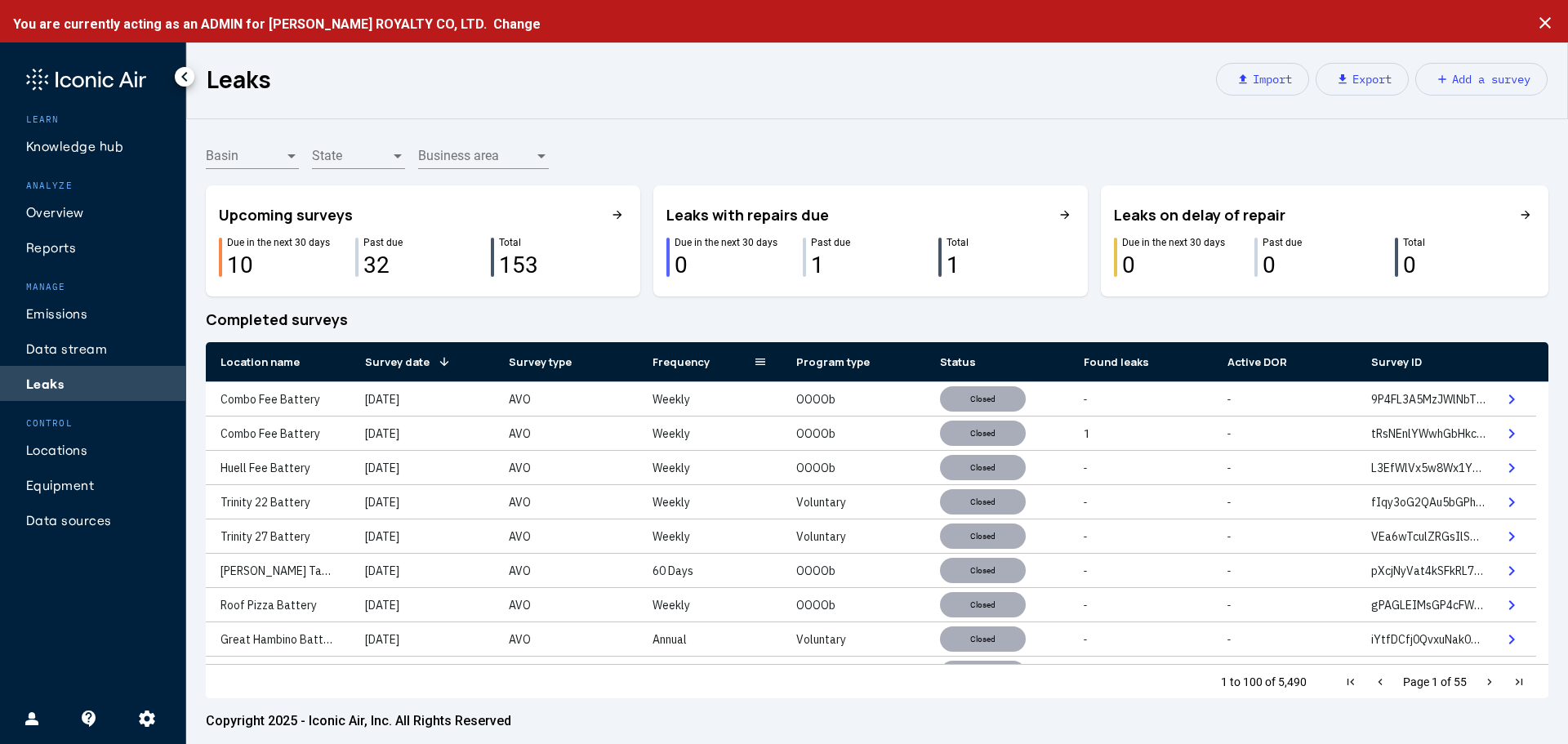 click on "Frequency" 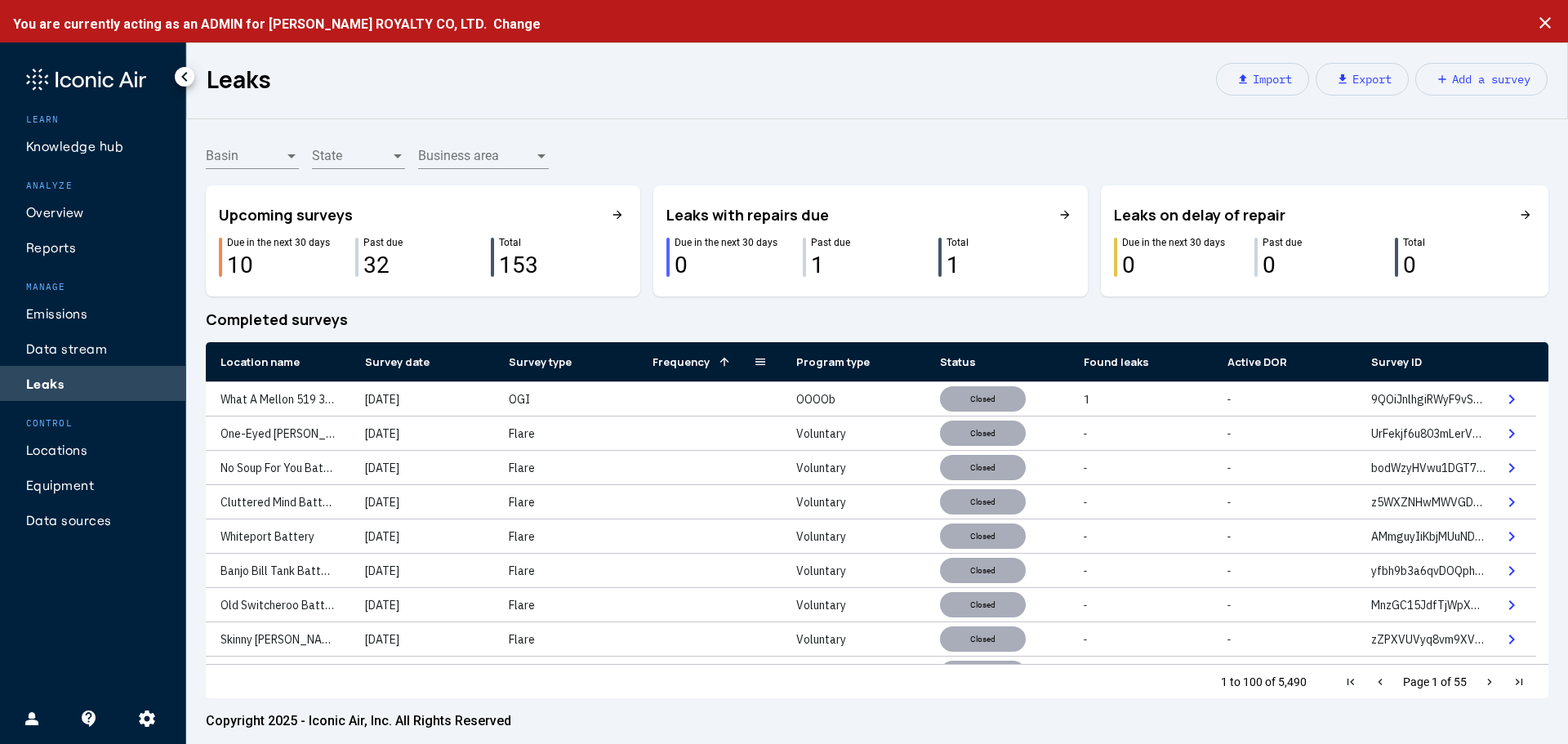 click 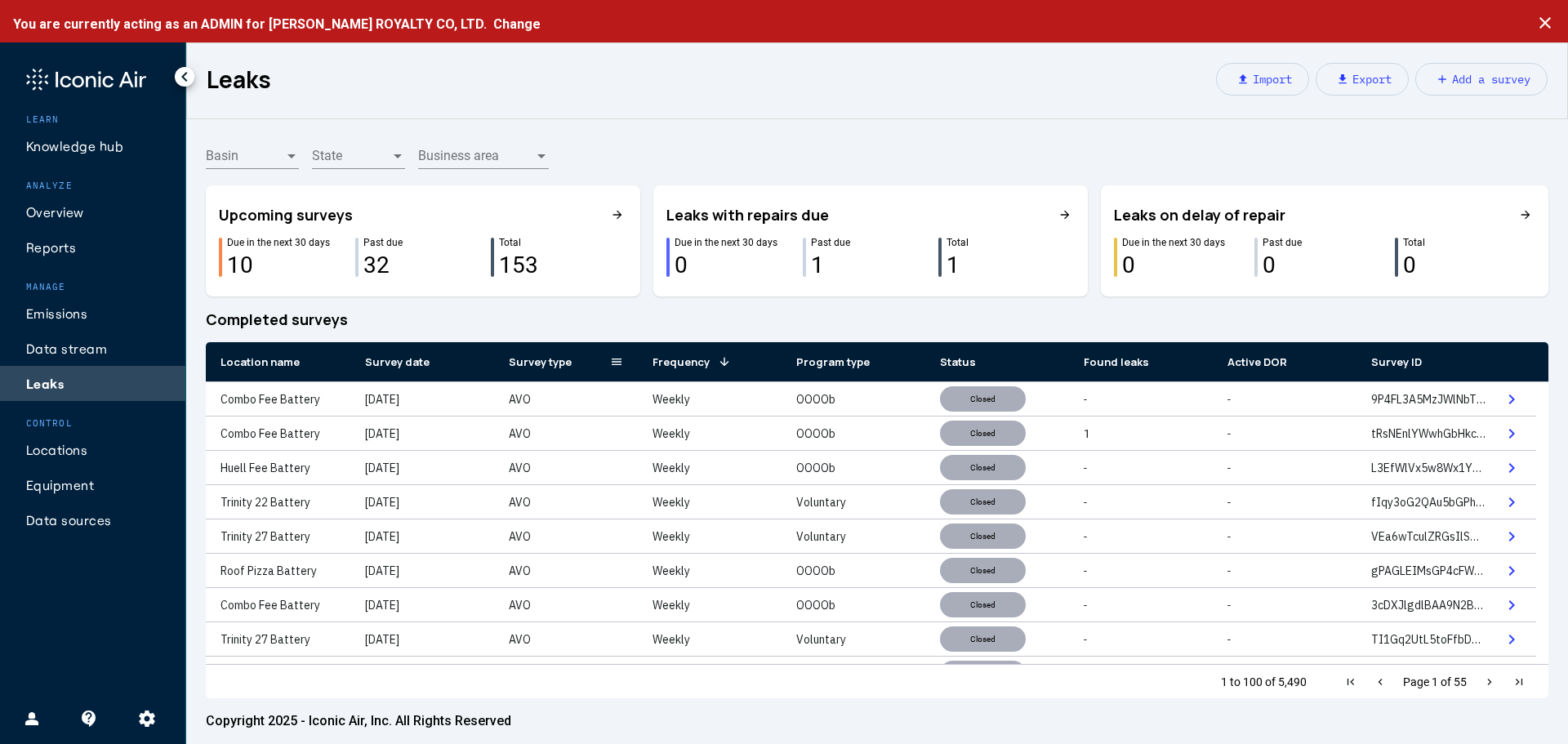 click 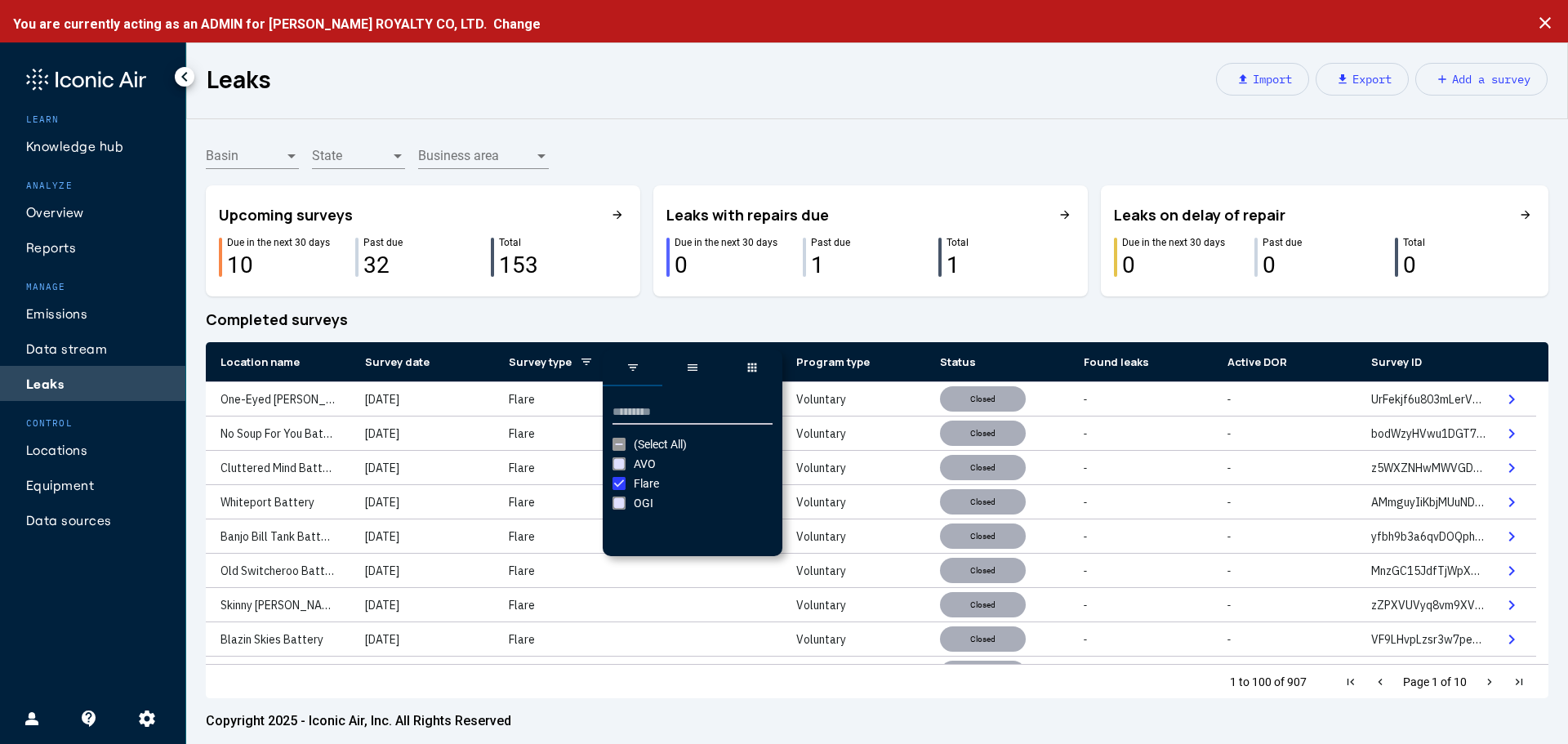 click on "Completed surveys" 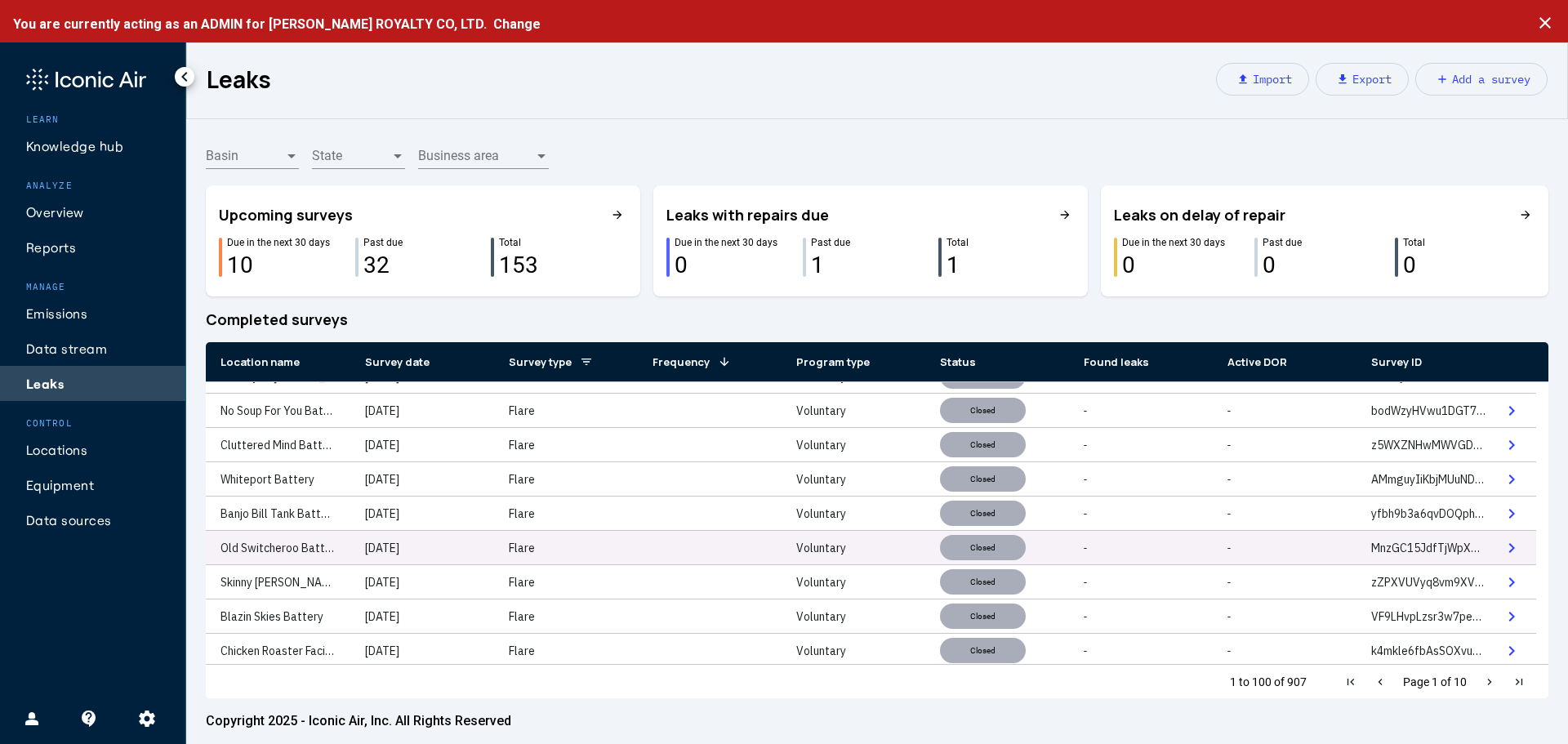 scroll, scrollTop: 0, scrollLeft: 0, axis: both 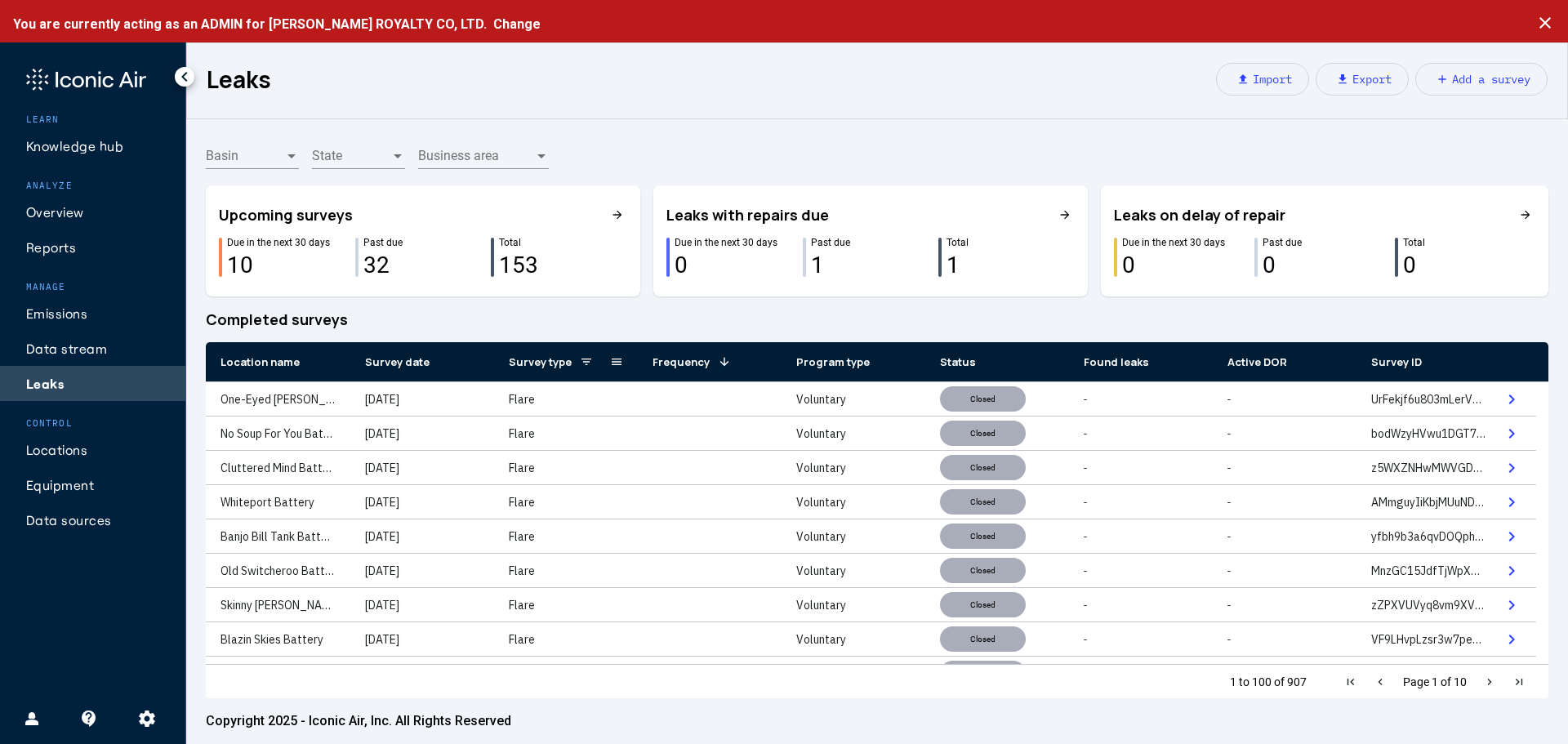 click 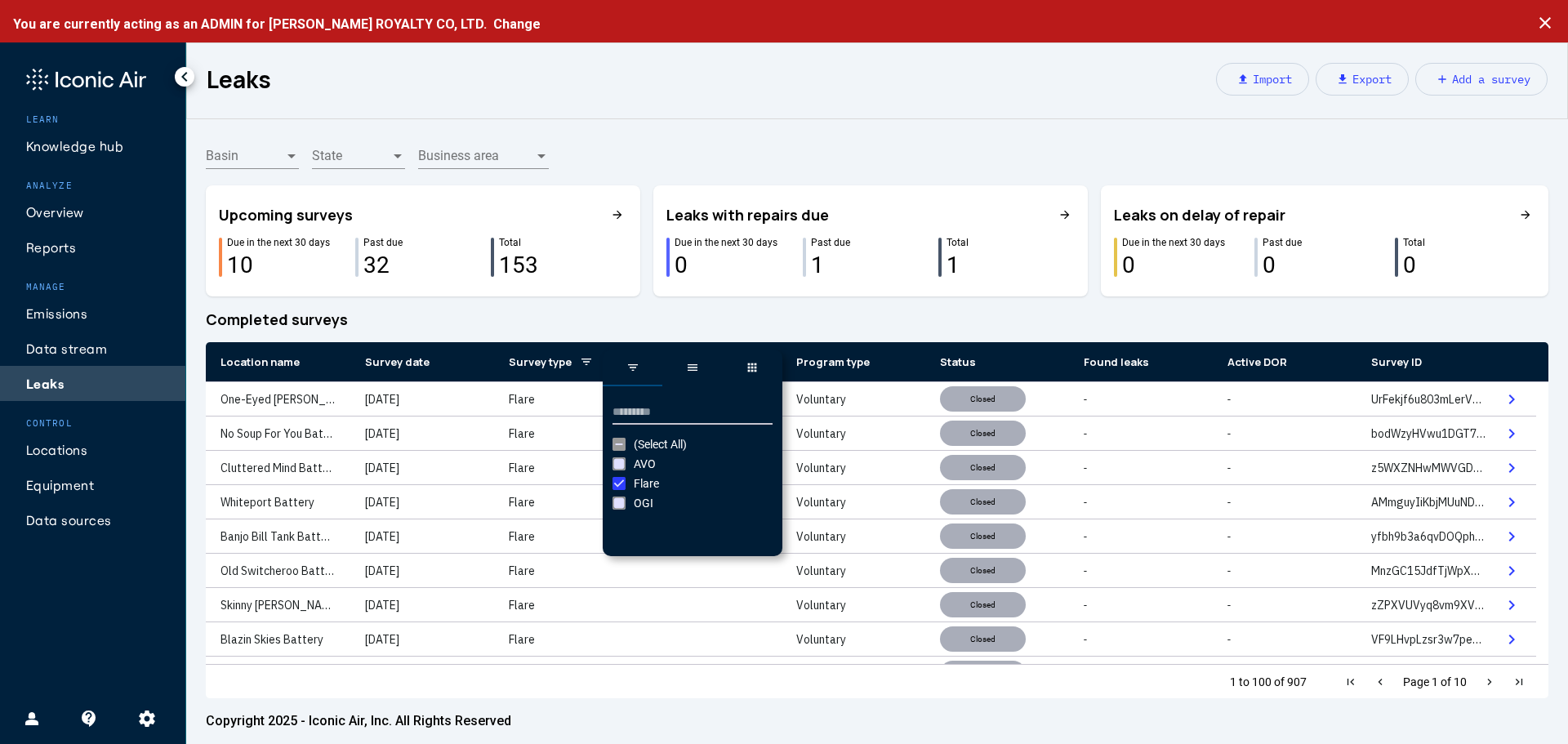 click on "(Select All)" at bounding box center [660, 444] 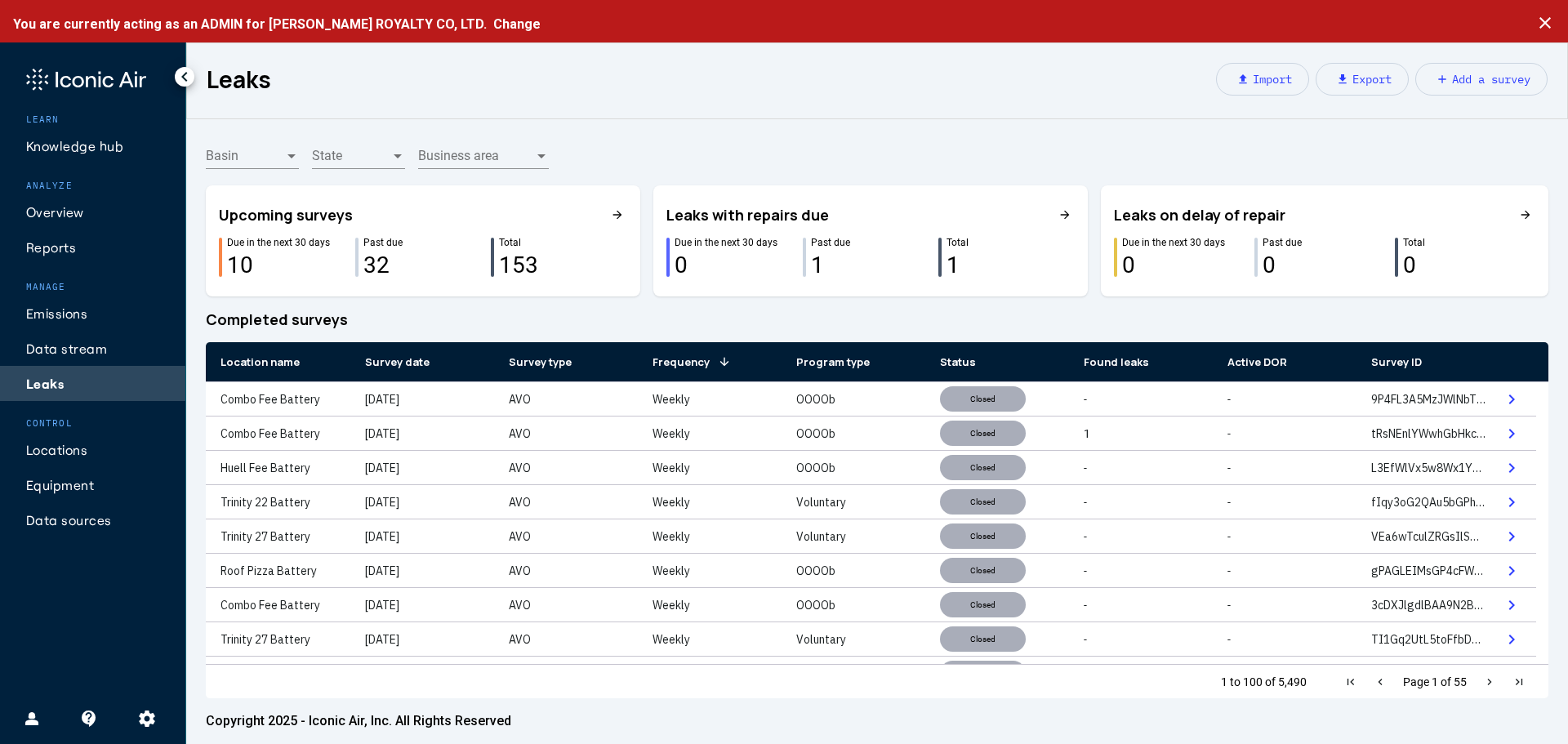 click on "Completed surveys" 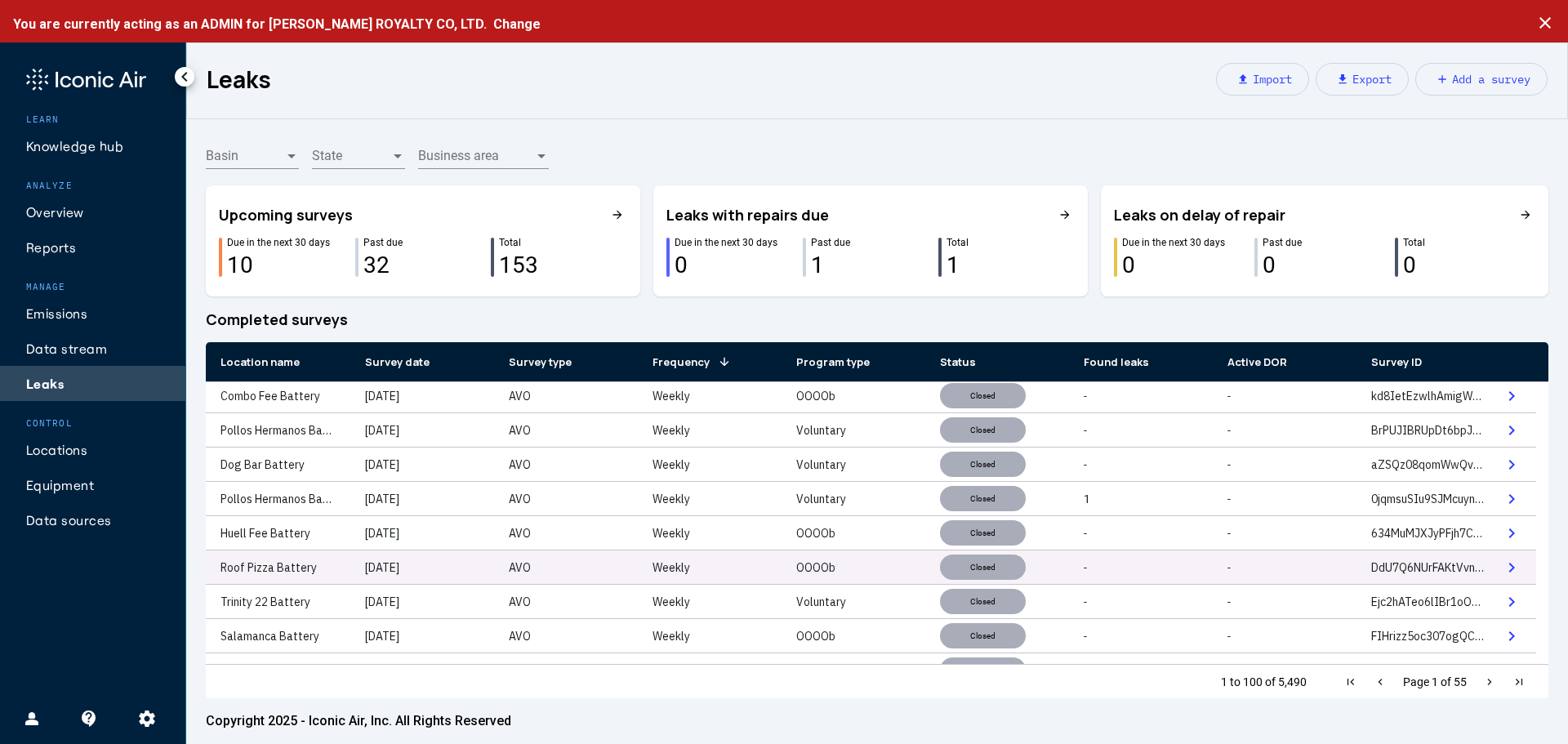scroll, scrollTop: 1797, scrollLeft: 0, axis: vertical 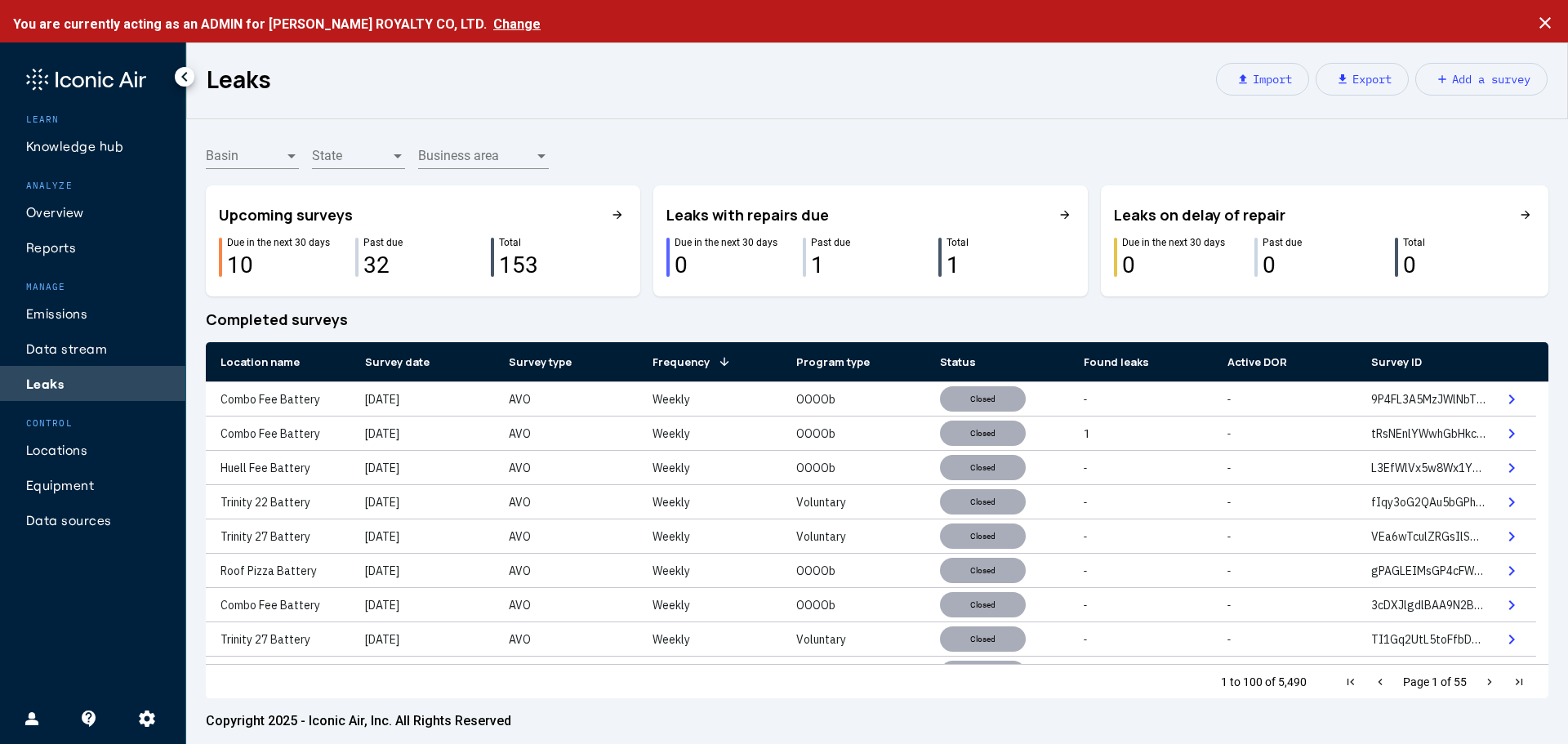 click on "Change" 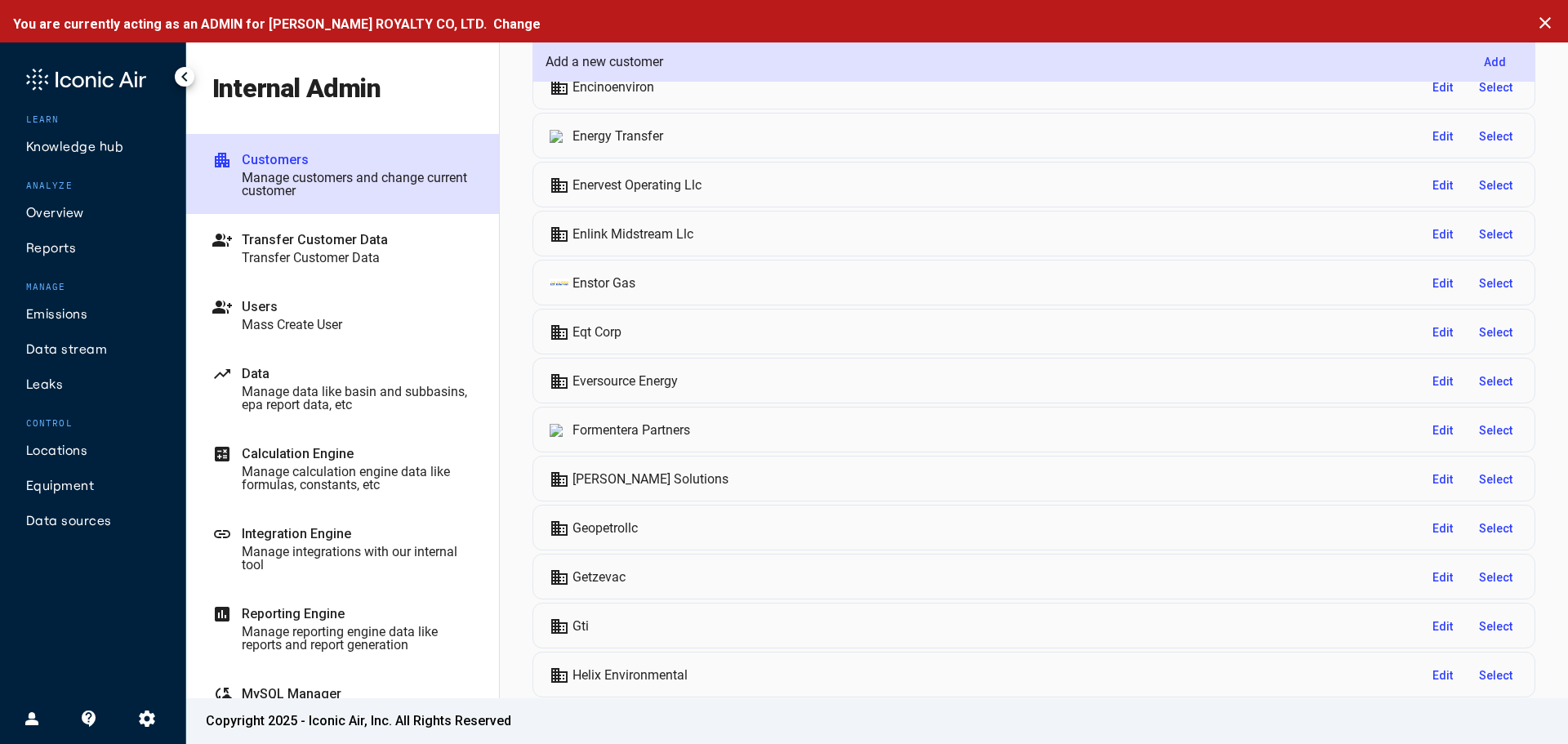 scroll, scrollTop: 1797, scrollLeft: 0, axis: vertical 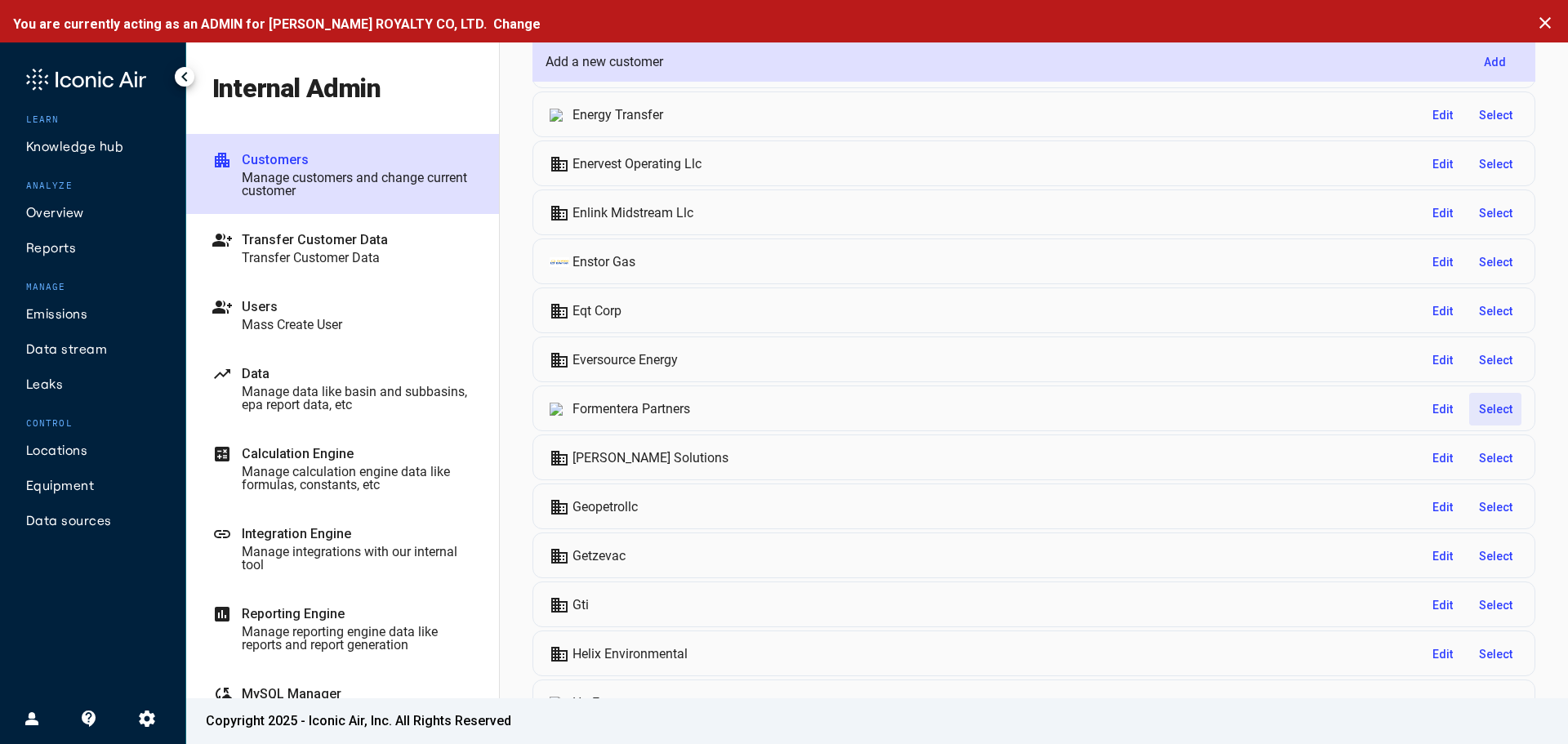 click on "Select" 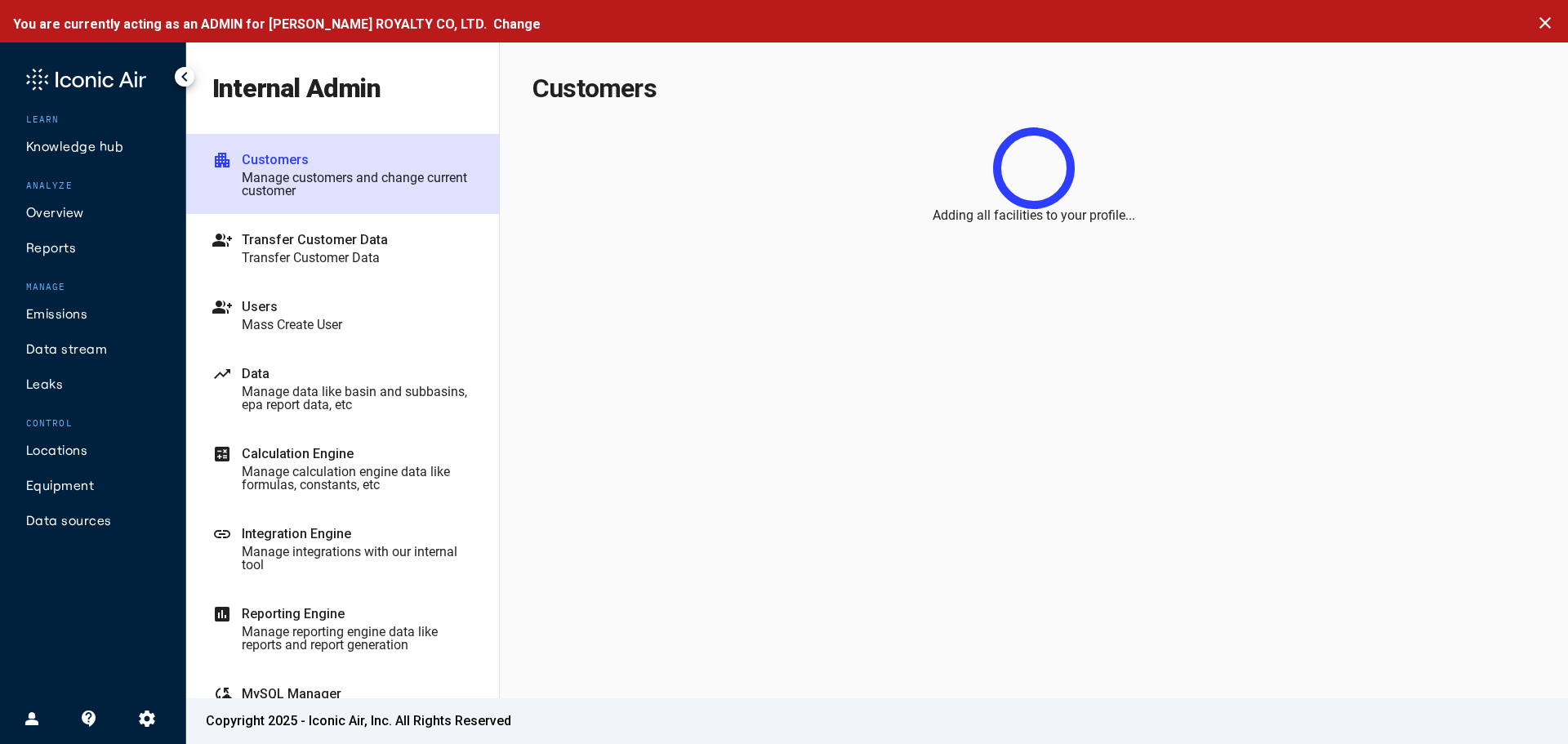 scroll, scrollTop: 0, scrollLeft: 0, axis: both 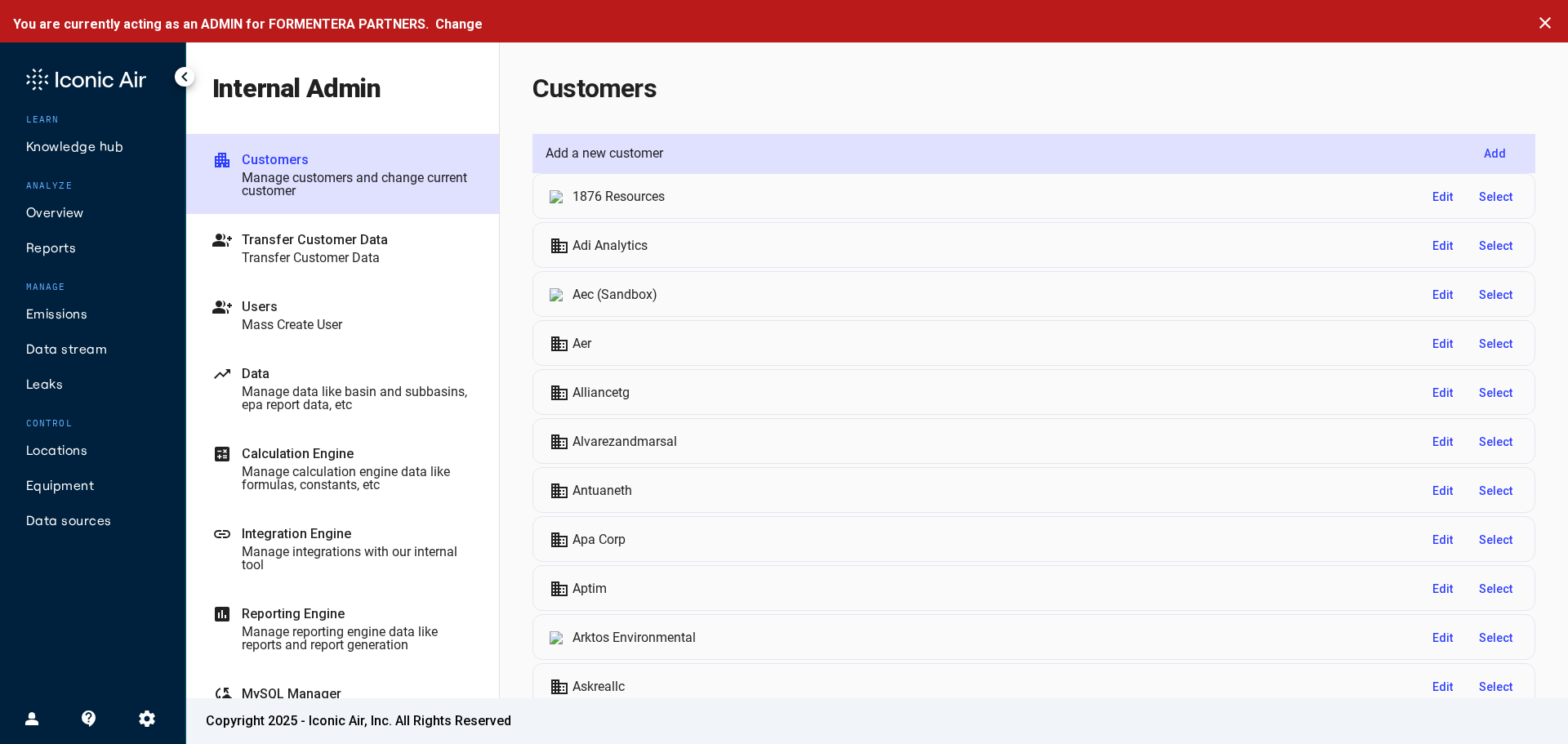 click on "Leaks" 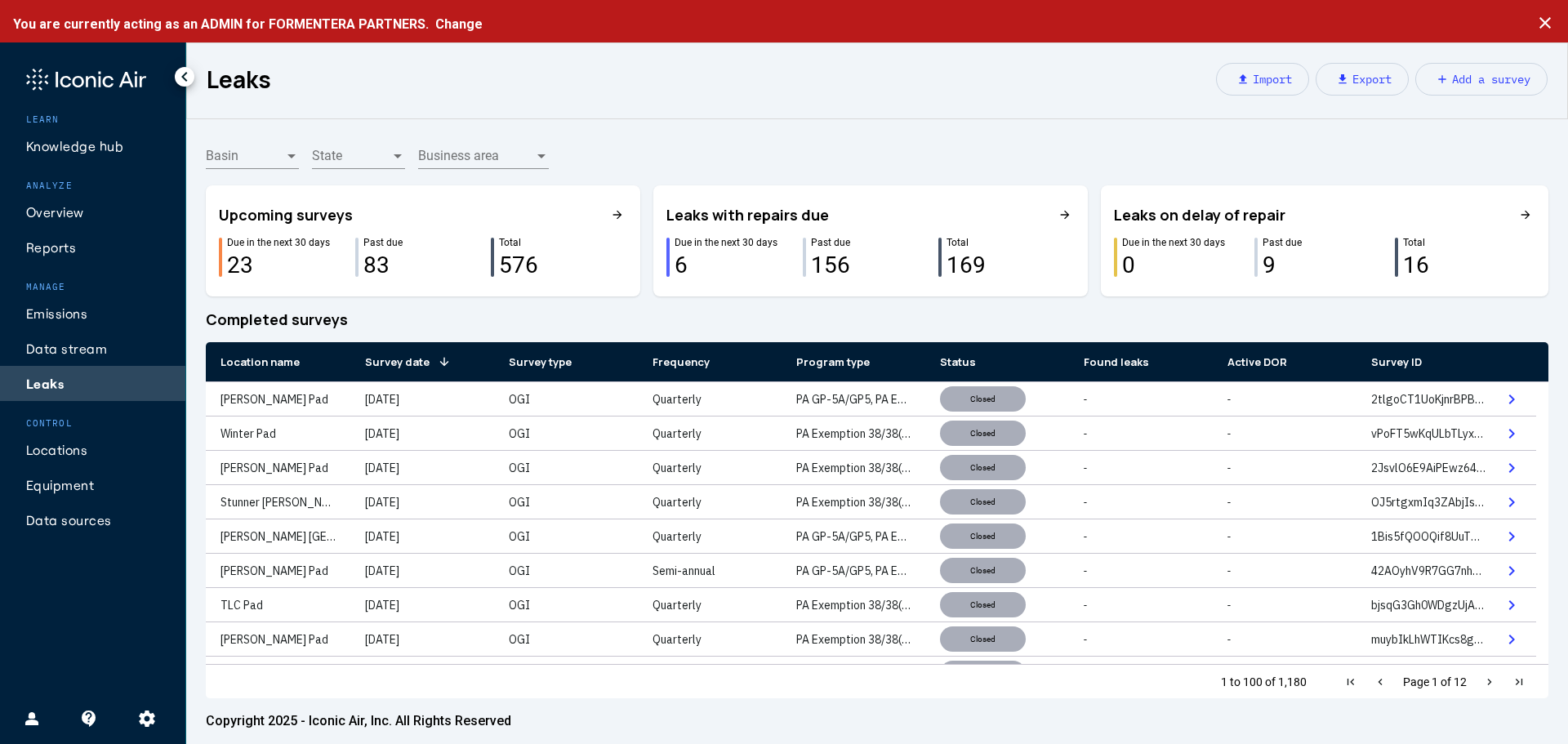 click on "Survey date" 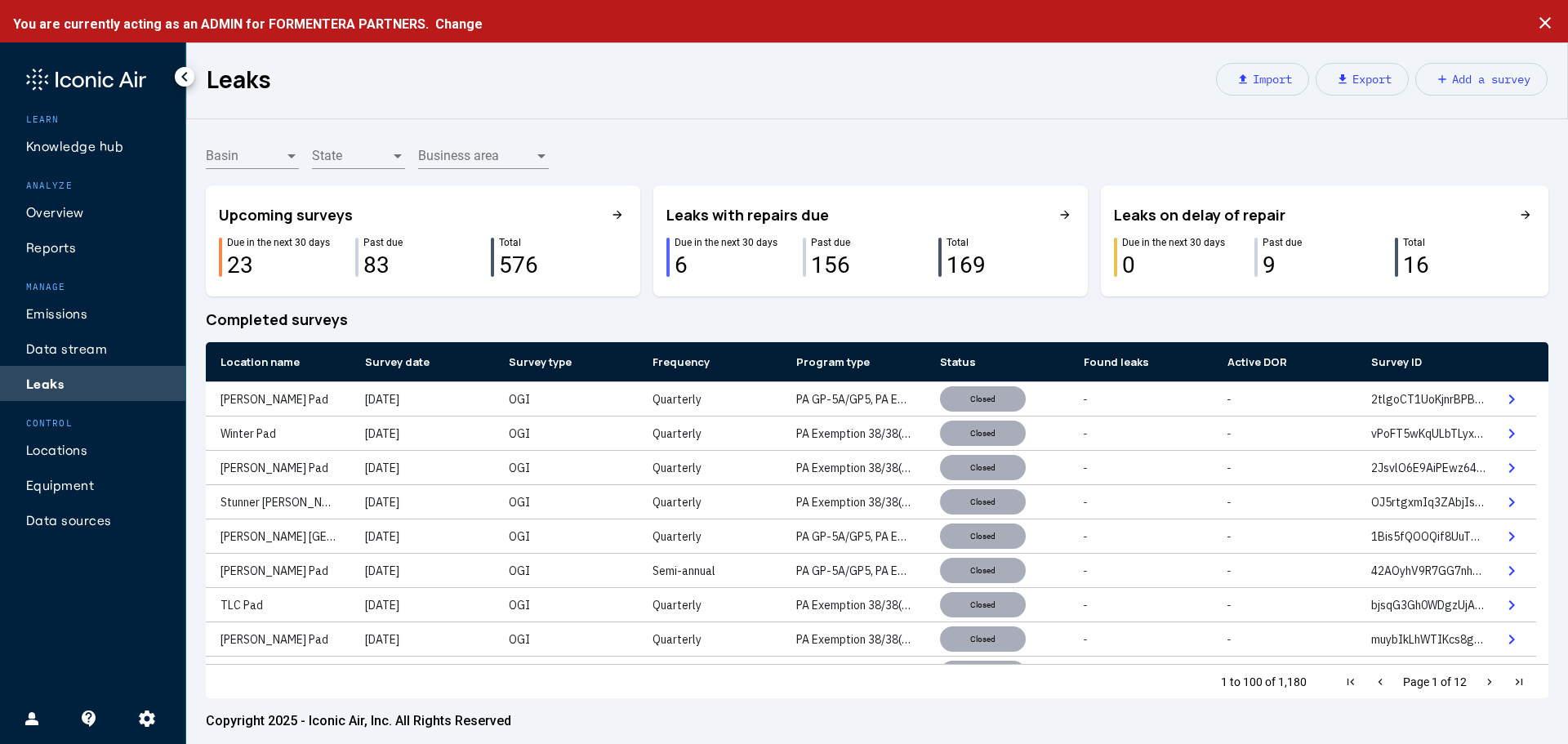 click on "Survey date" 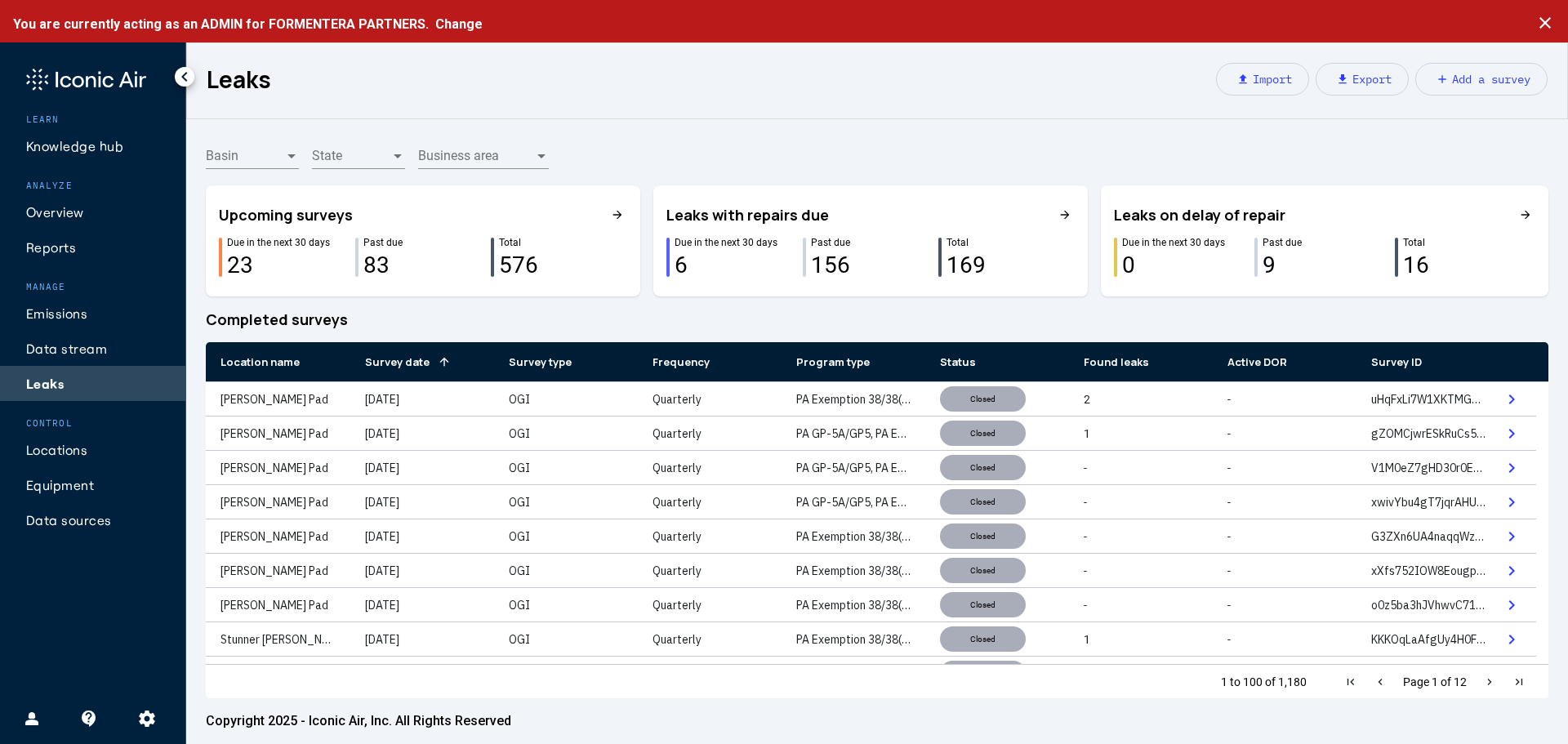 click on "Survey date" 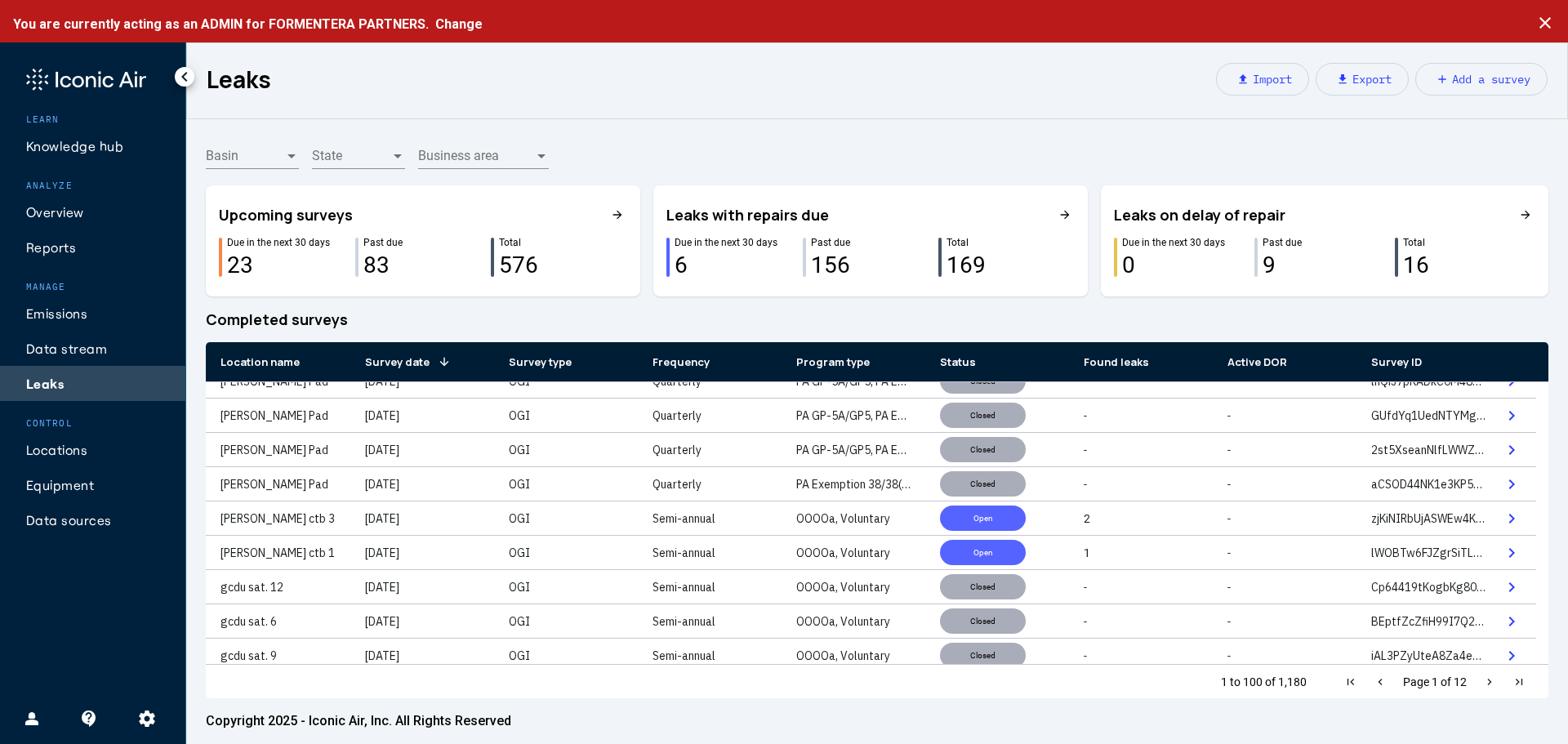 scroll, scrollTop: 0, scrollLeft: 0, axis: both 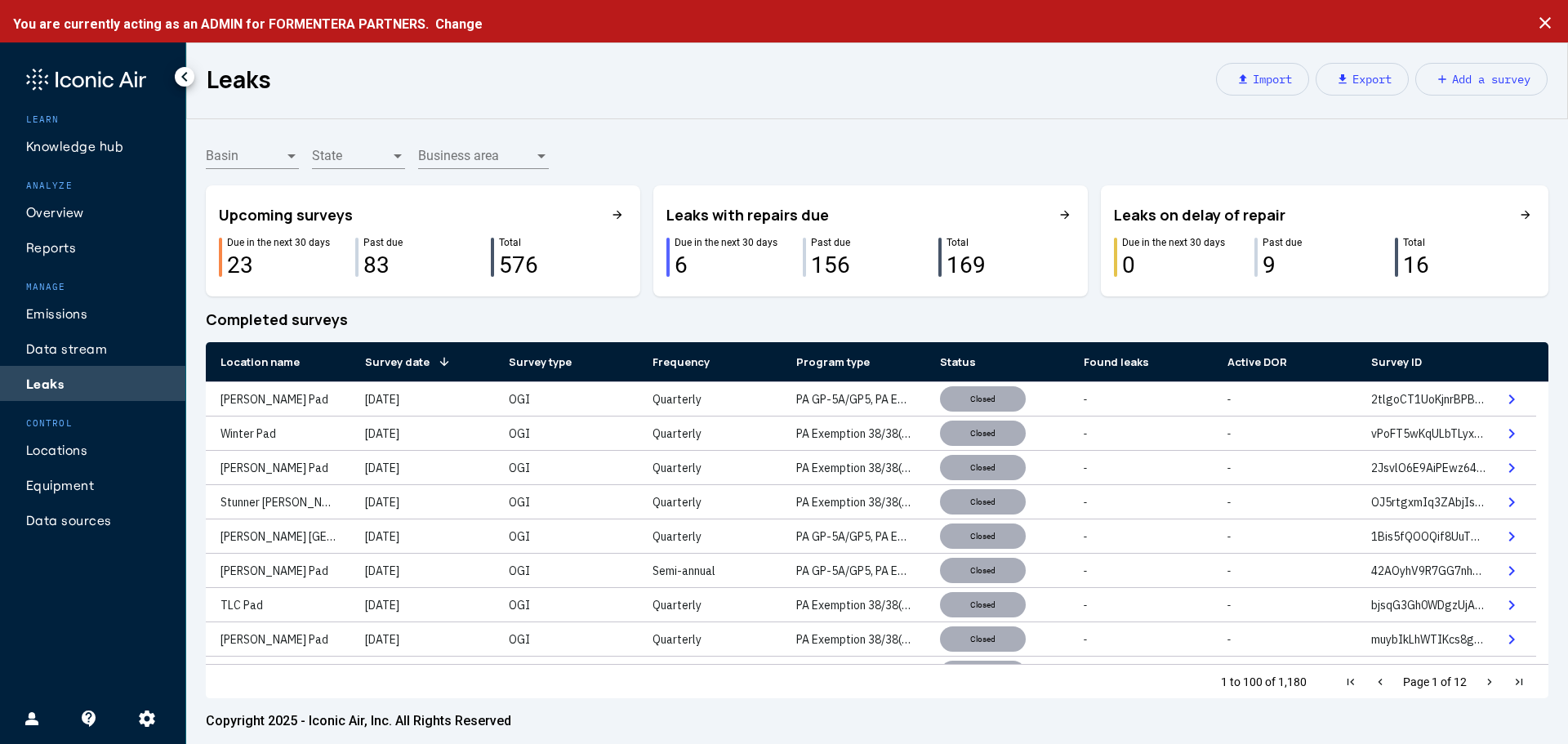 click on "Import" 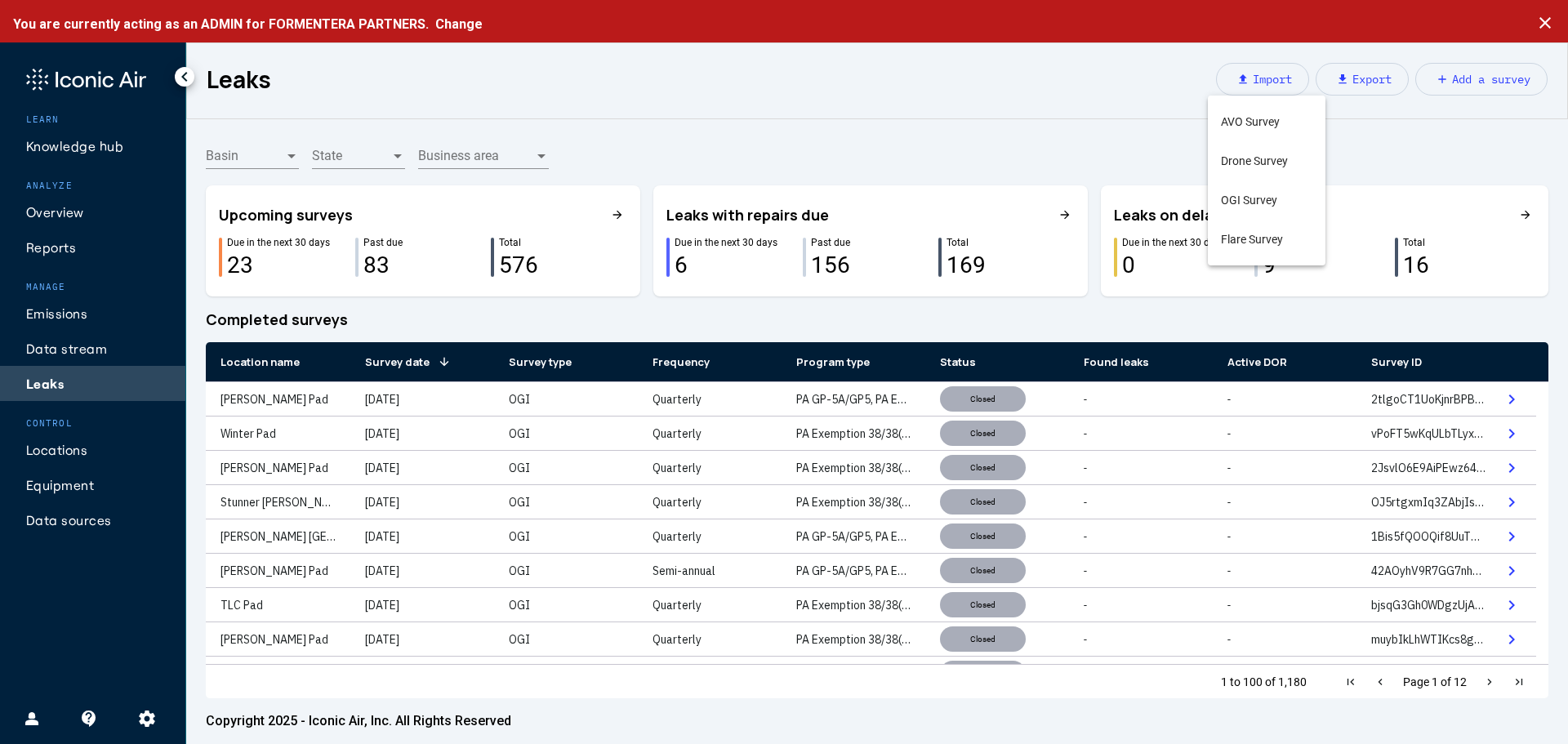 click at bounding box center [784, 372] 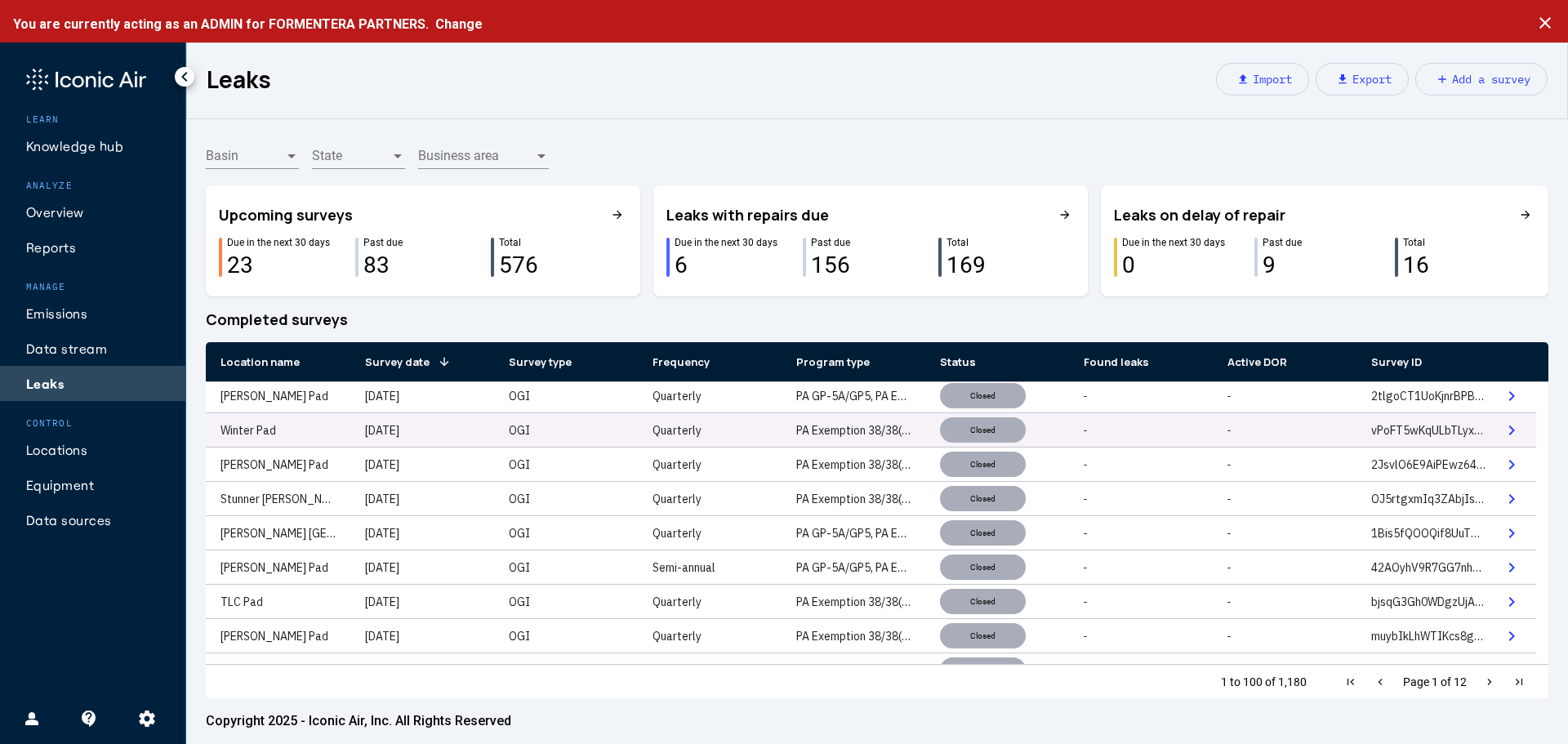 scroll, scrollTop: 0, scrollLeft: 0, axis: both 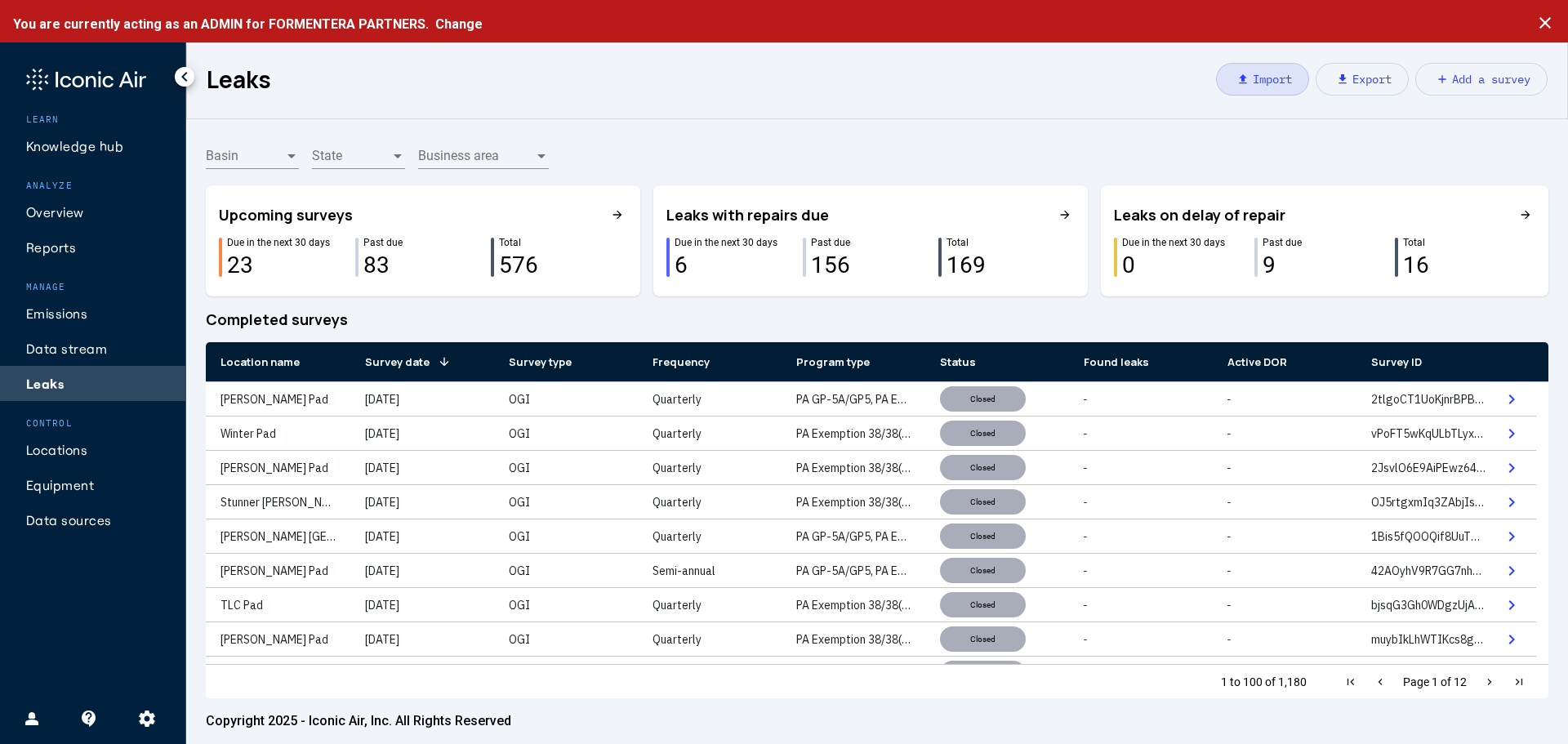 click on "Import" 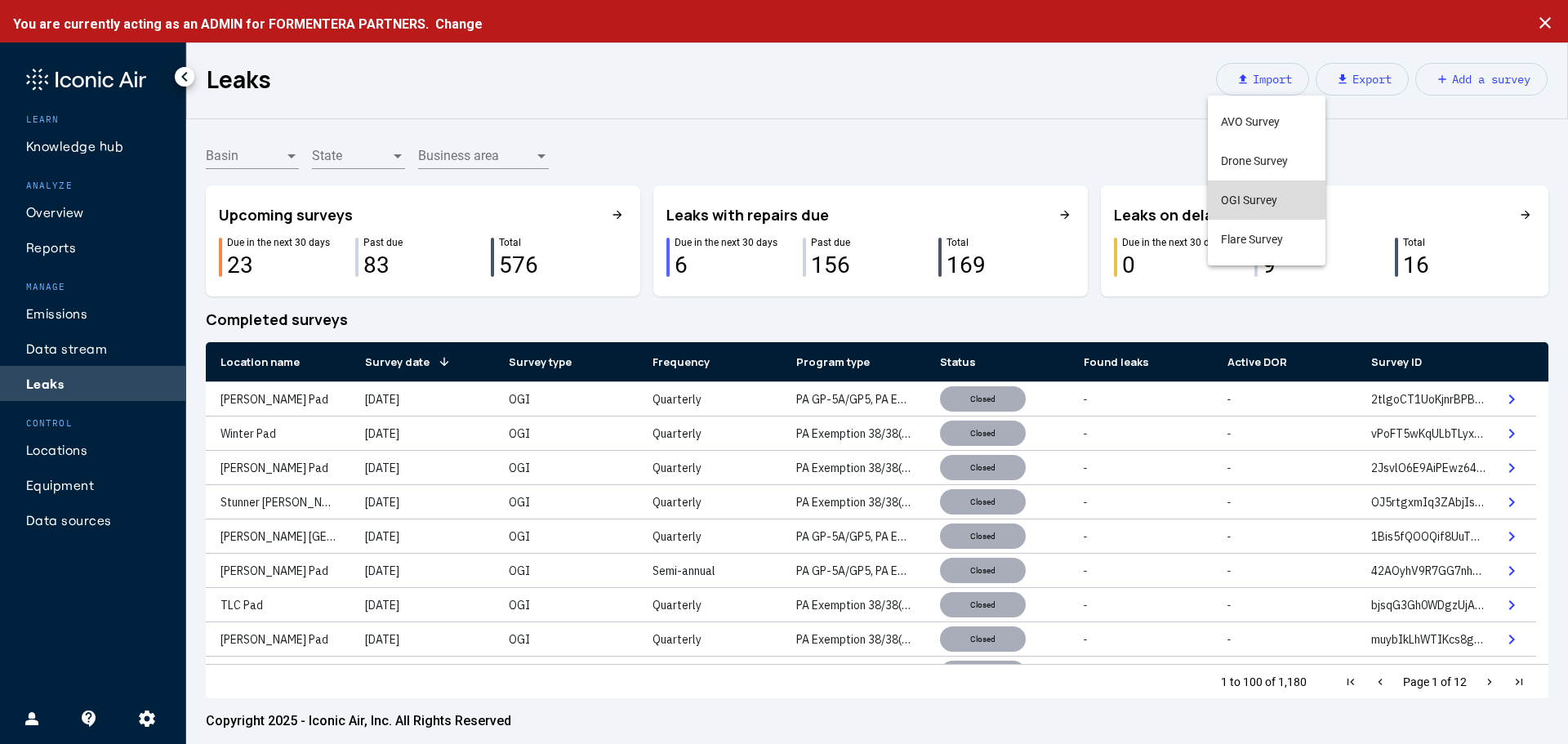 click on "OGI Survey" at bounding box center [1267, 200] 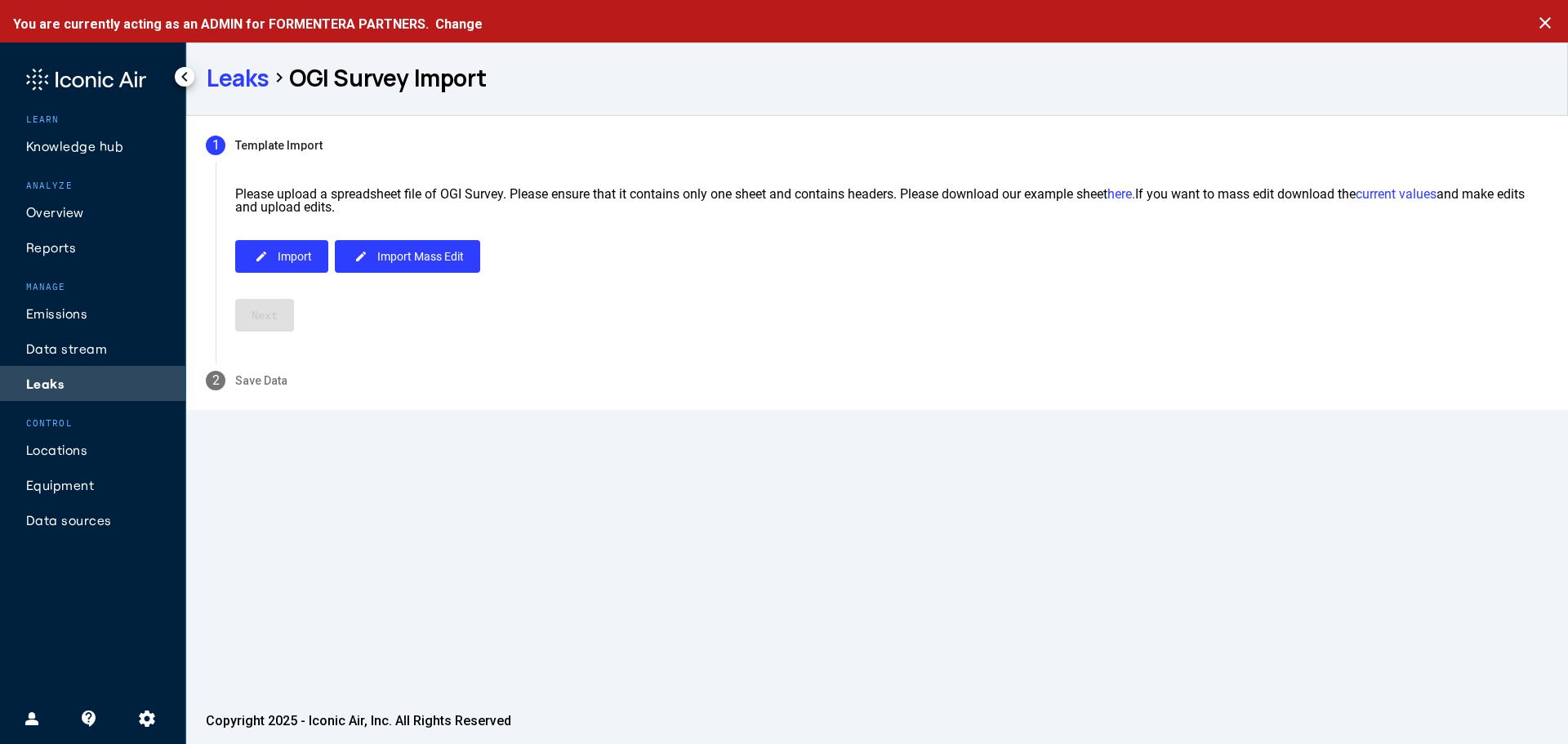 click on "Leaks" 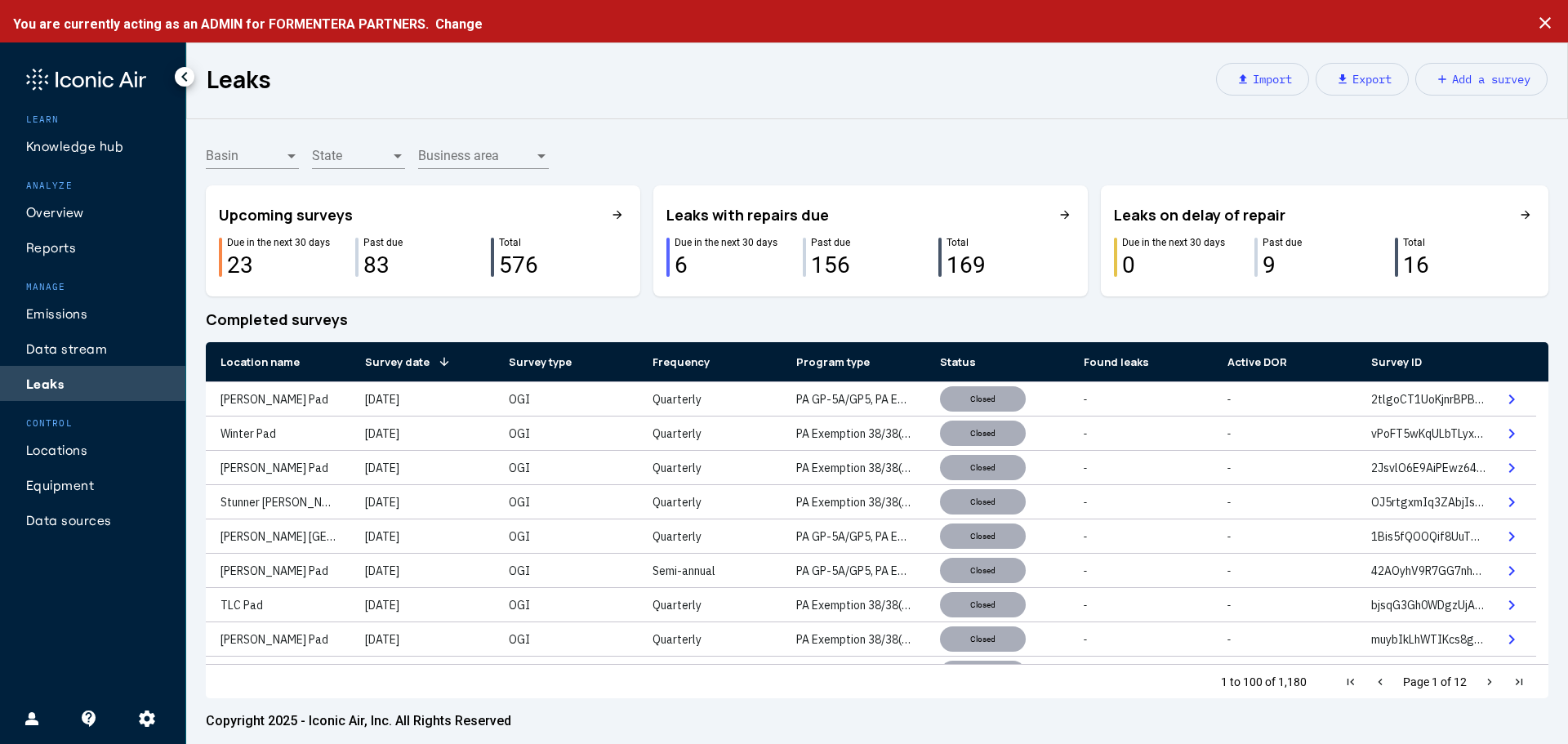 click on "Import" 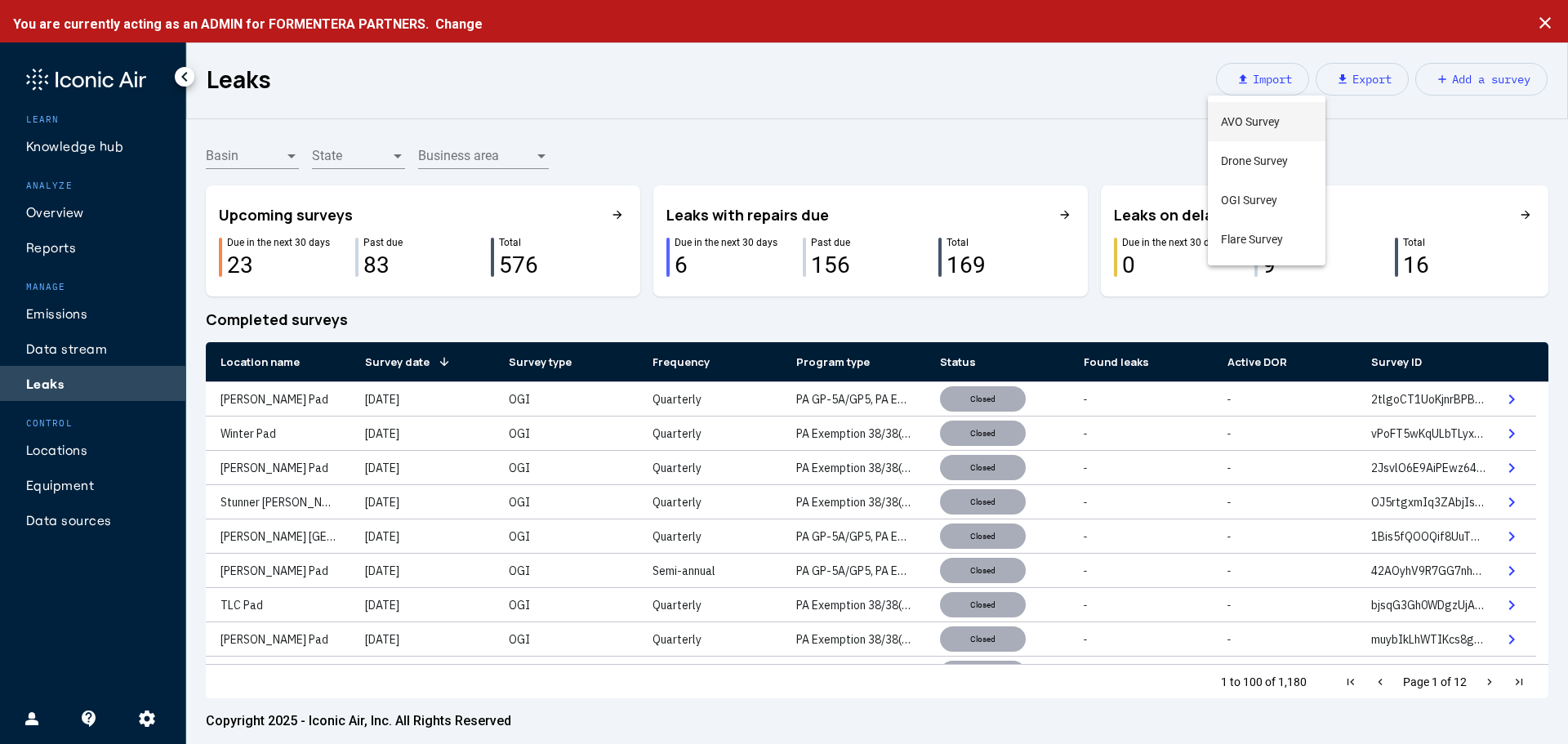 click on "AVO Survey" at bounding box center [1267, 122] 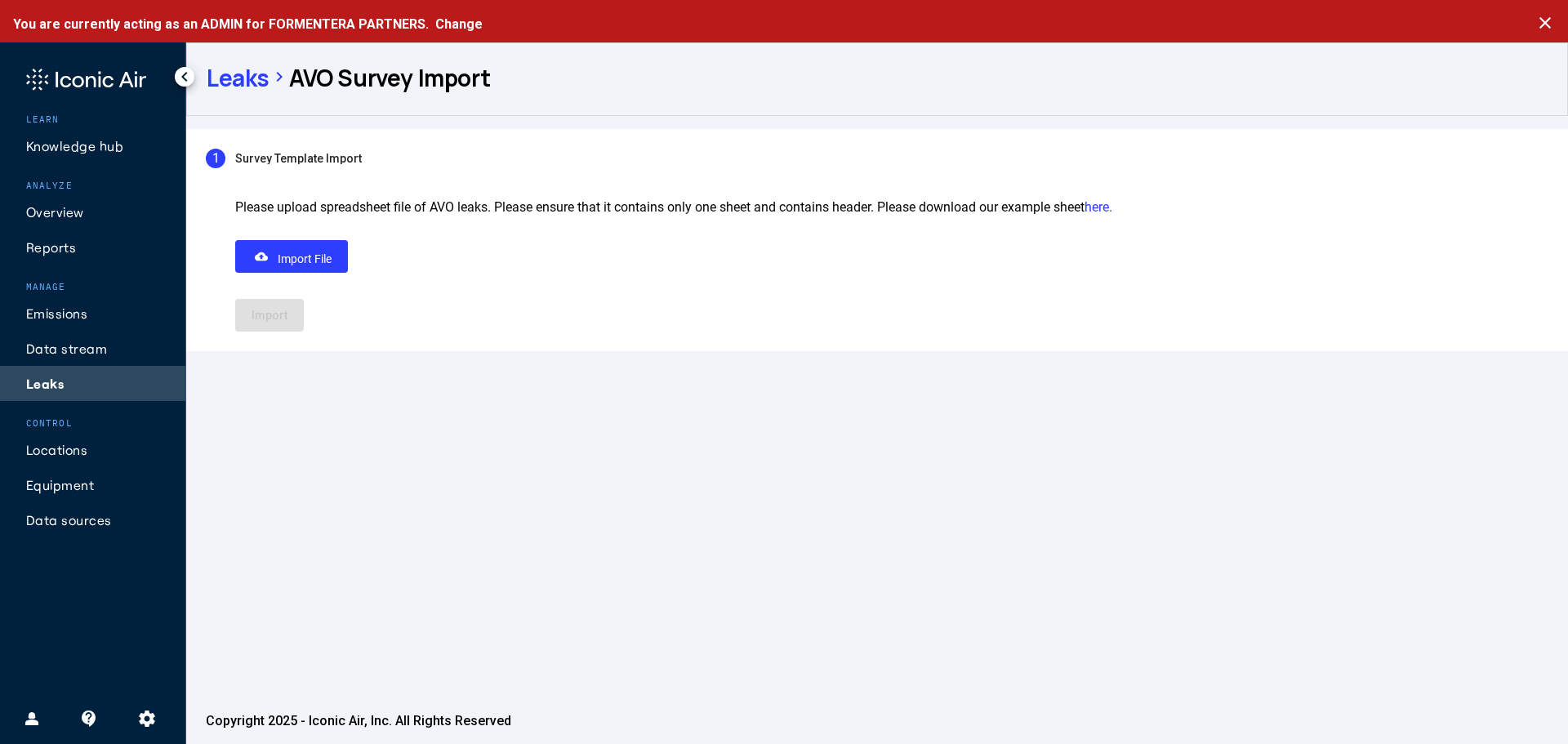click on "Leaks  chevron_right" 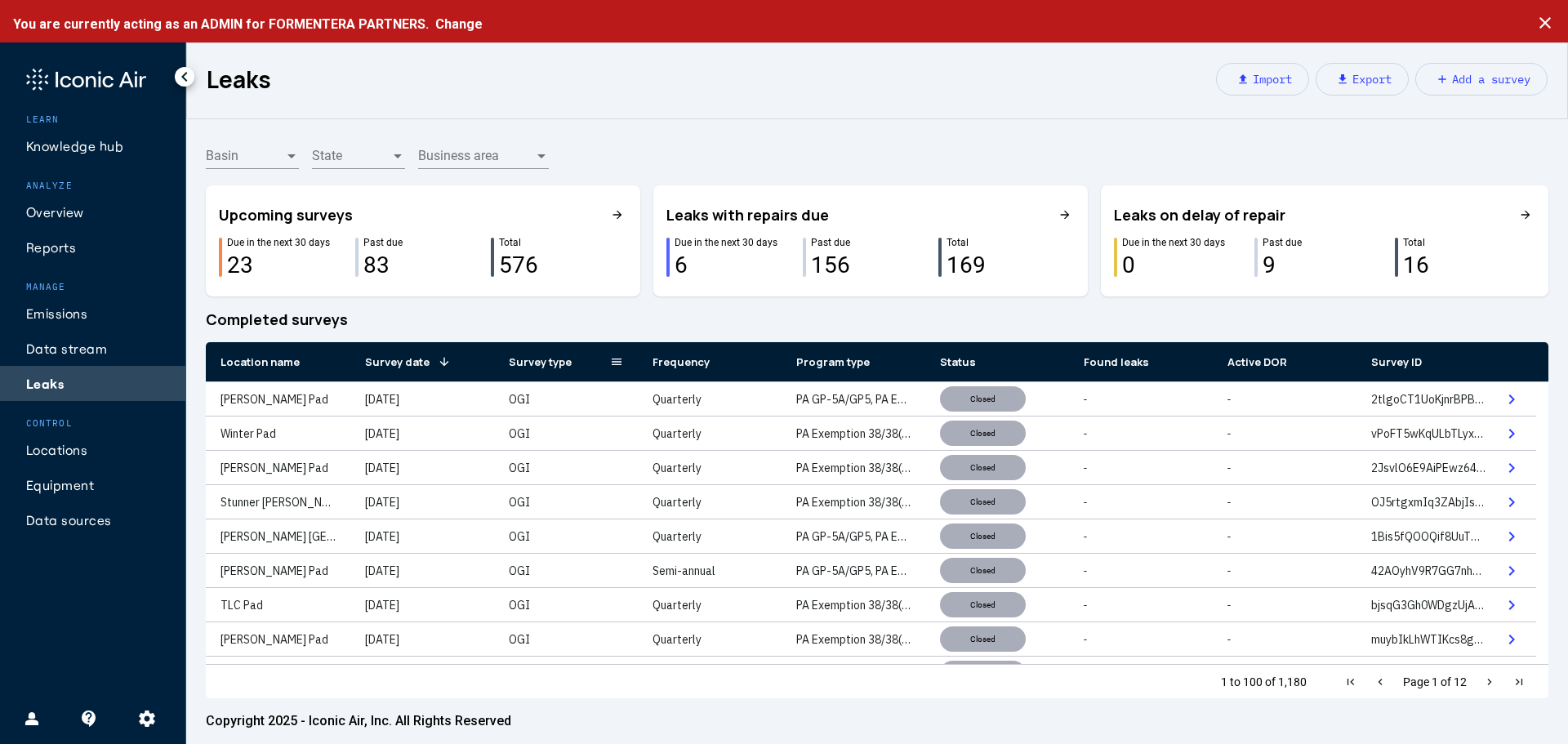 click 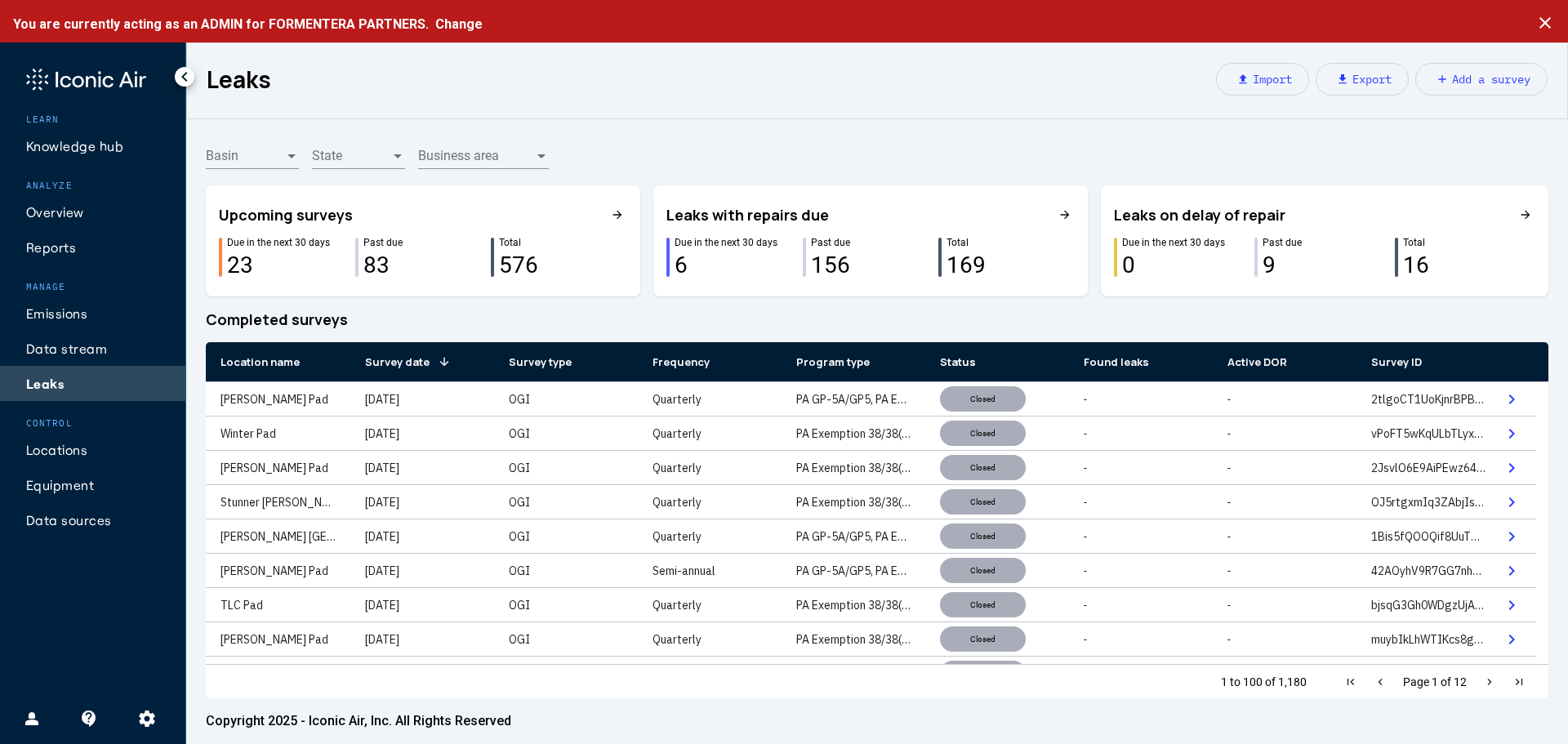 click on "Completed surveys" 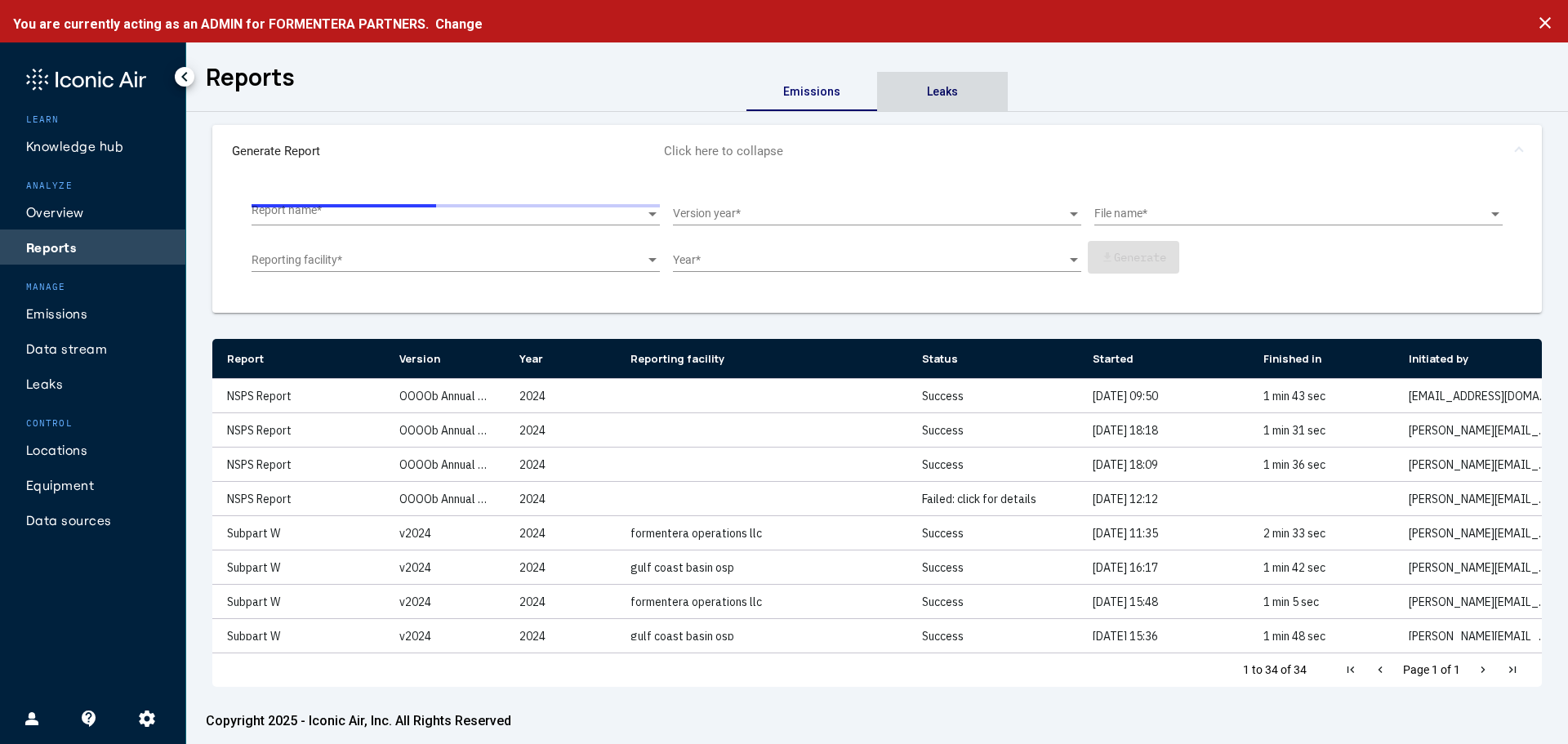 click on "Leaks" at bounding box center (942, 91) 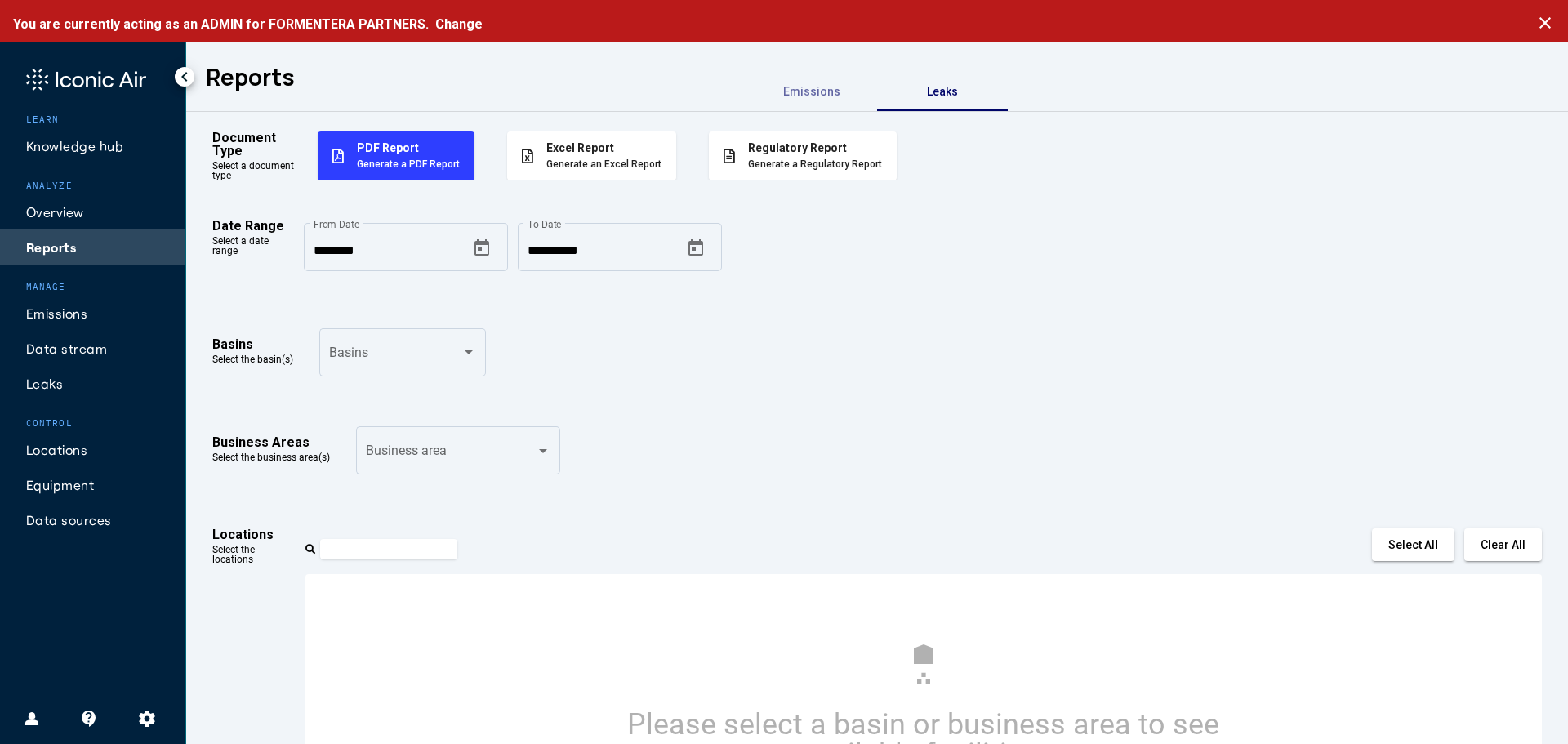 click on "Generate an Excel Report" at bounding box center (604, 164) 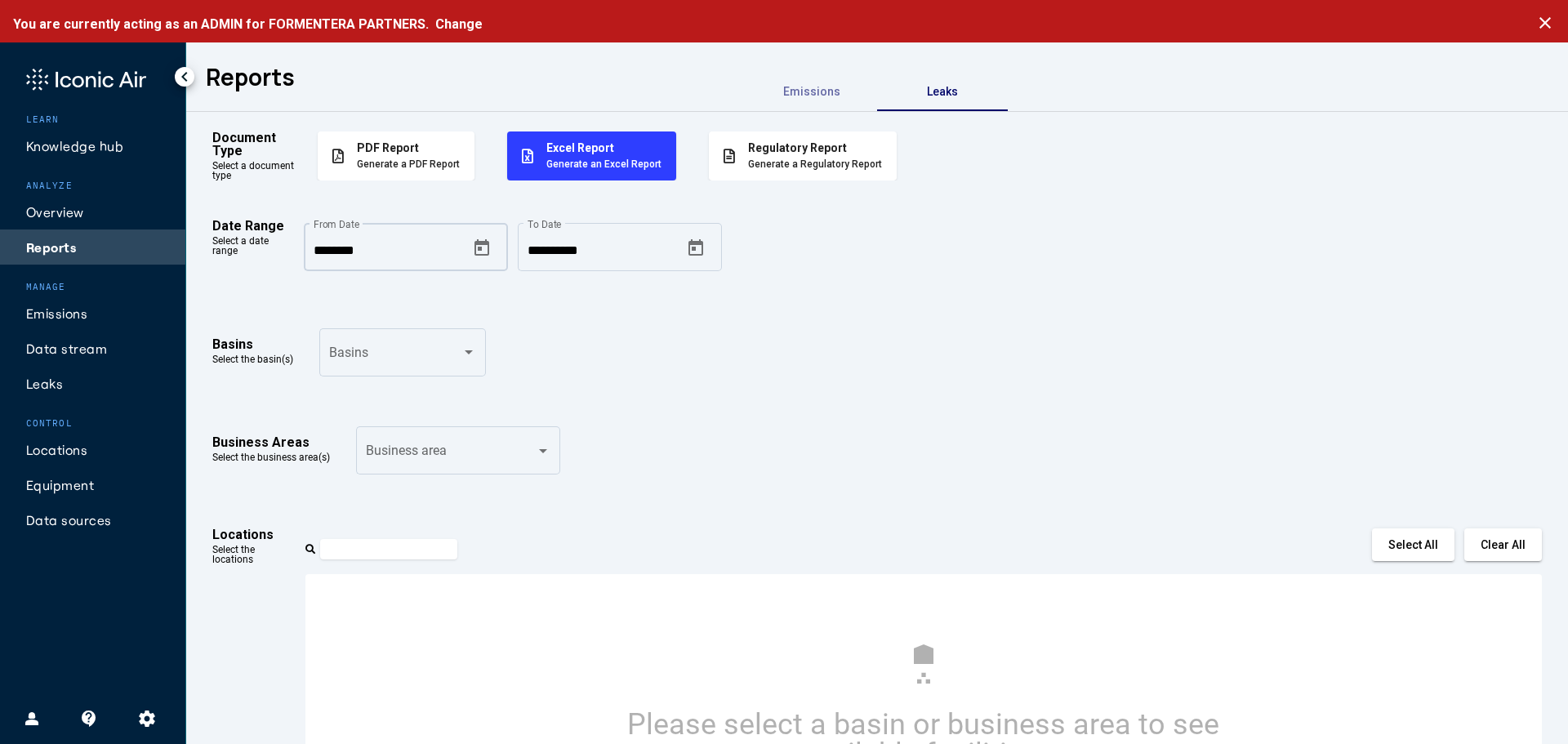 click on "********  From Date" 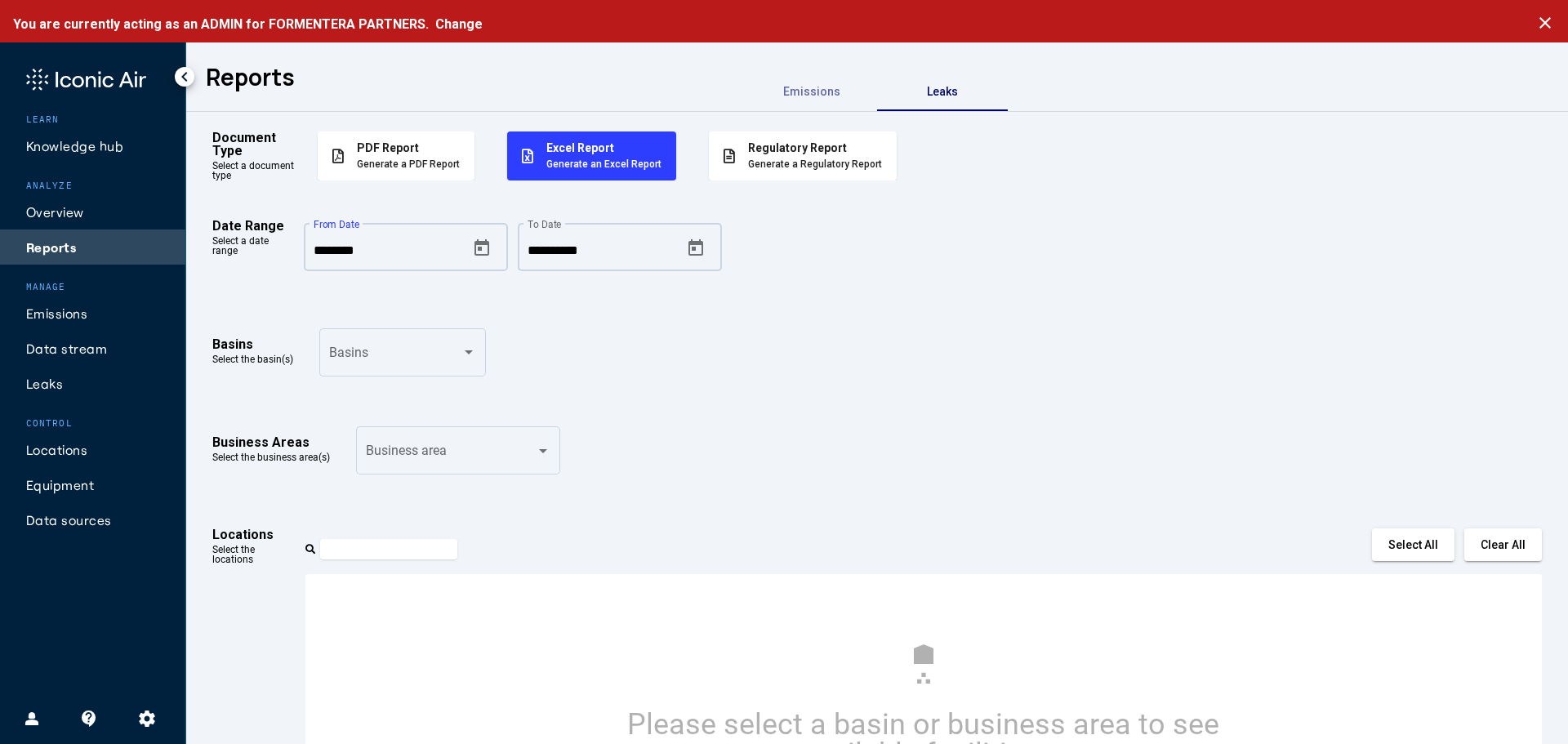 type on "********" 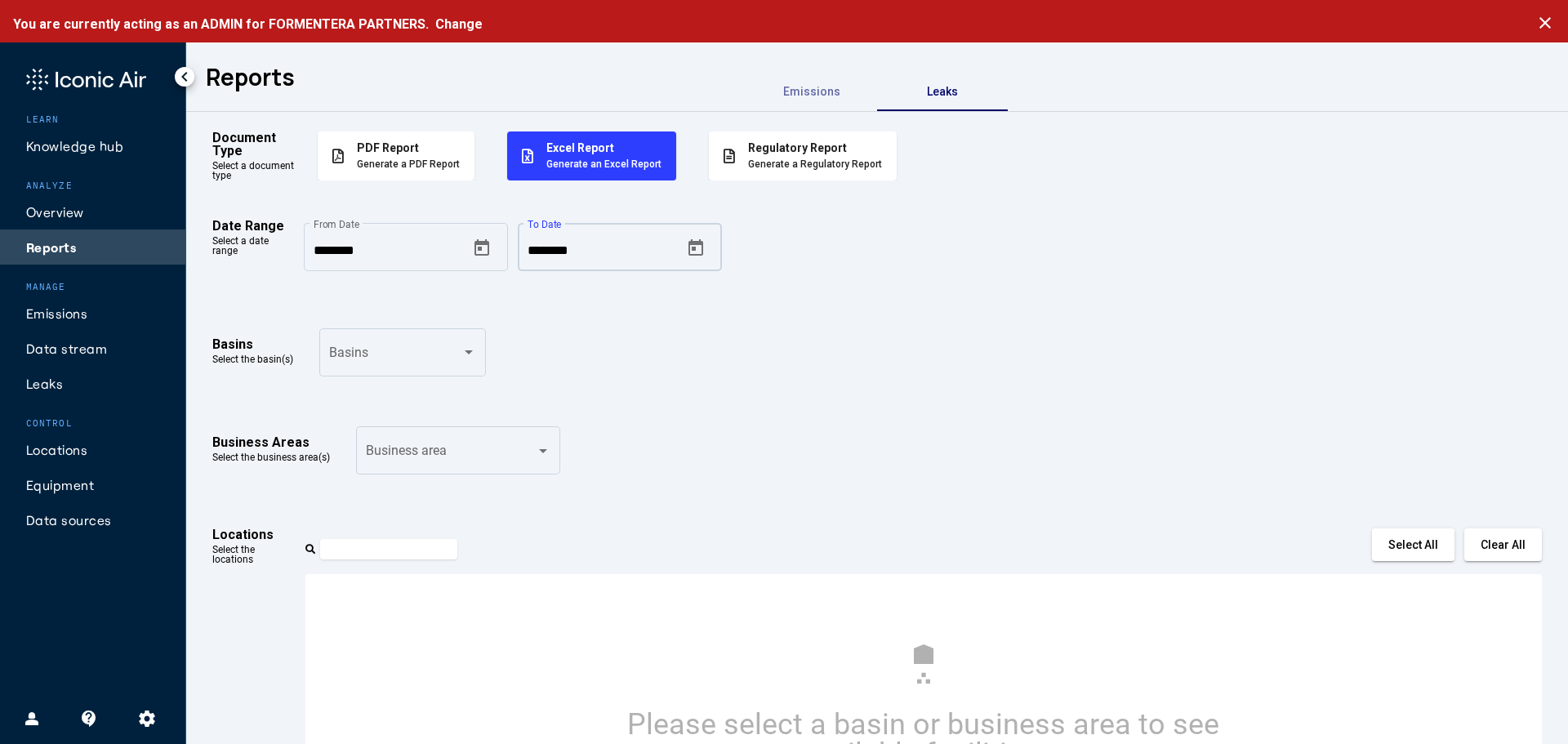 click on "********" at bounding box center [604, 251] 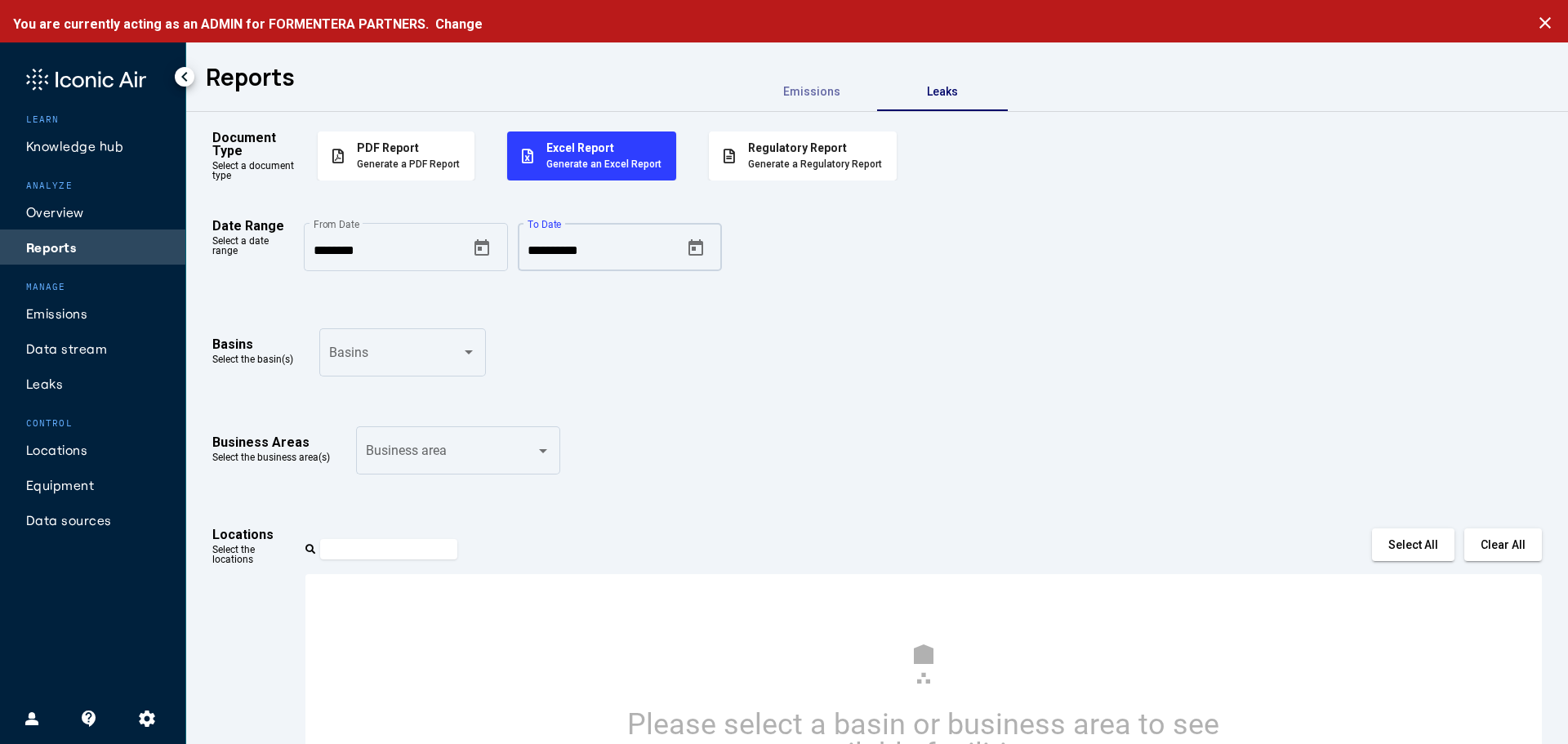 type on "**********" 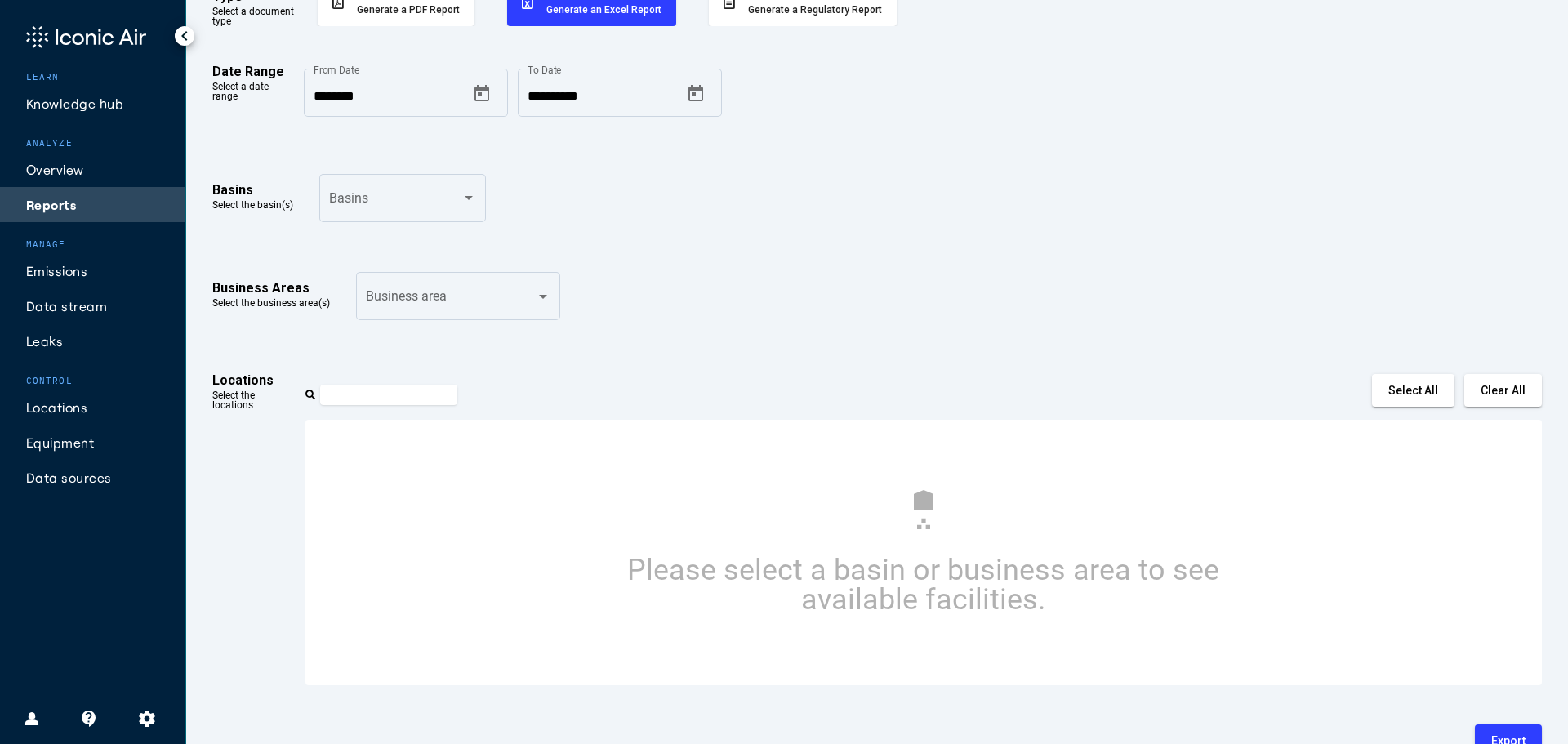 scroll, scrollTop: 0, scrollLeft: 0, axis: both 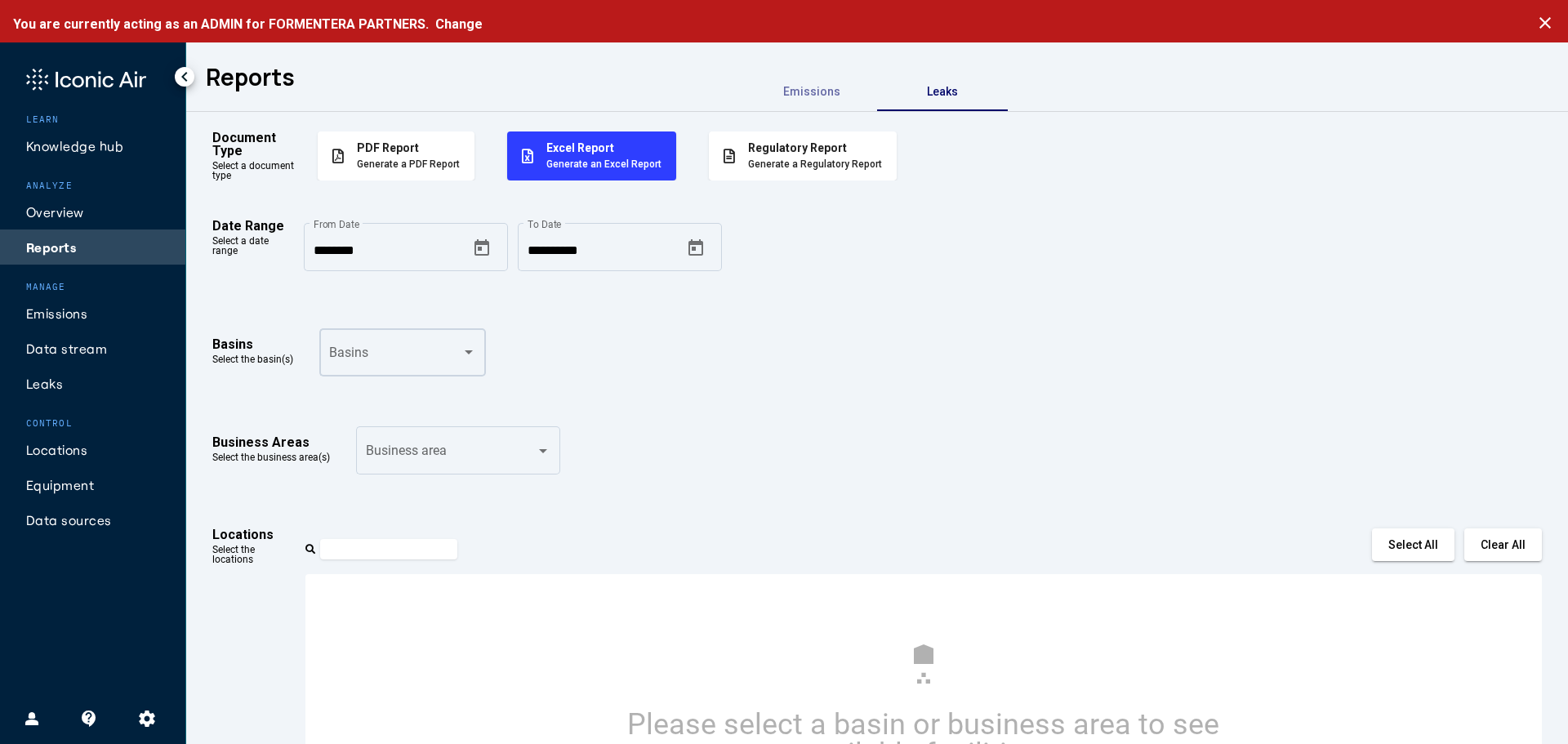 click at bounding box center (396, 356) 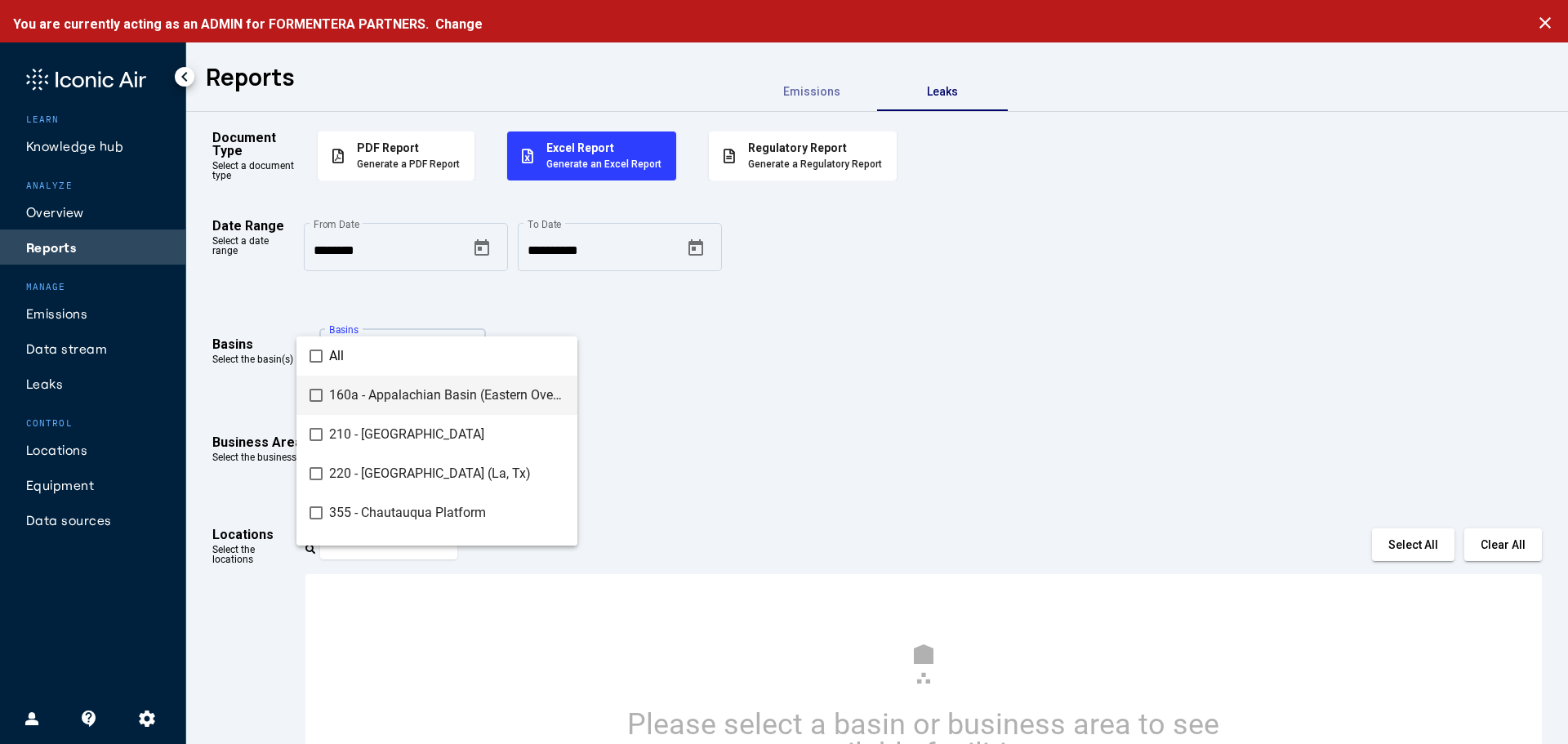 click on "All" at bounding box center (437, 356) 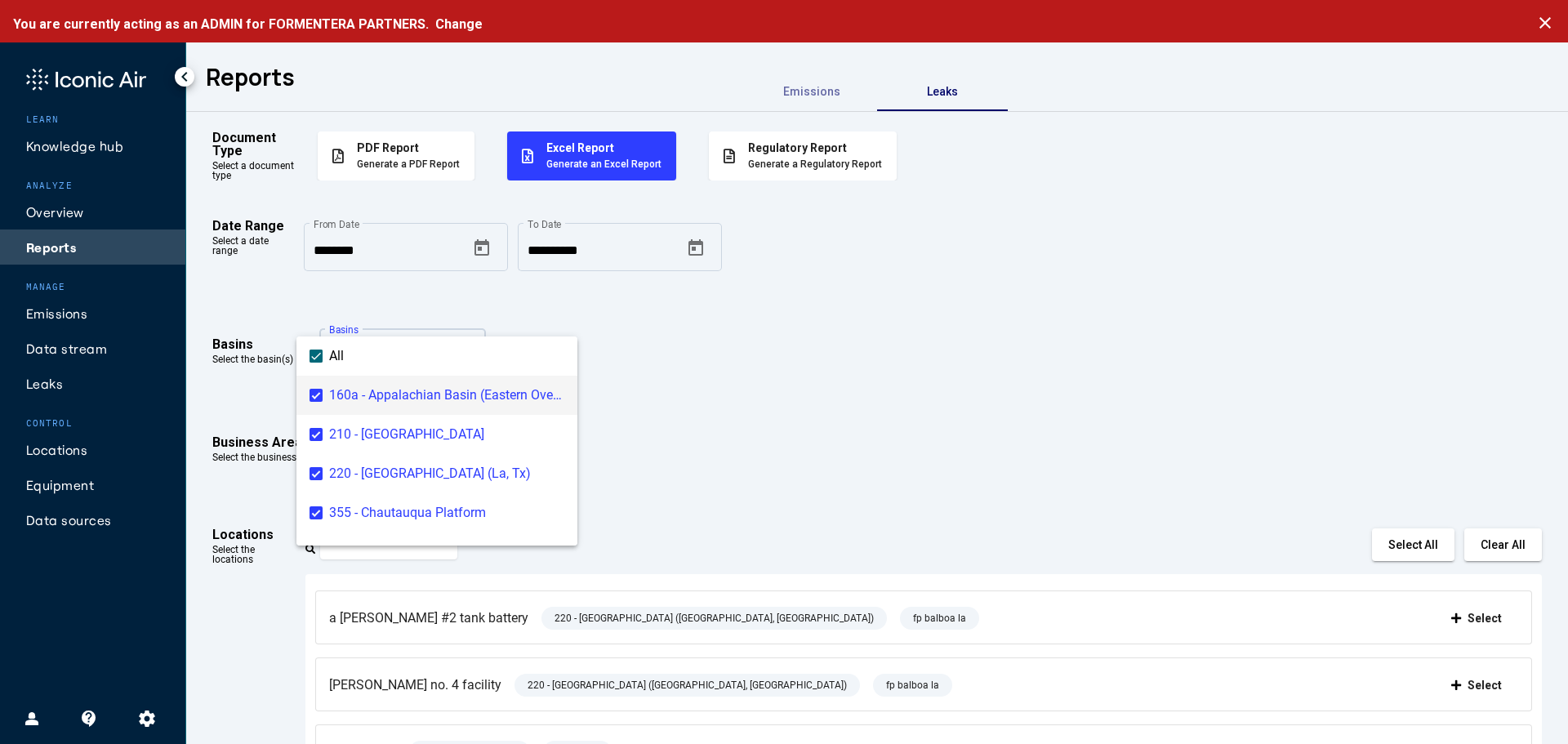 click at bounding box center (784, 372) 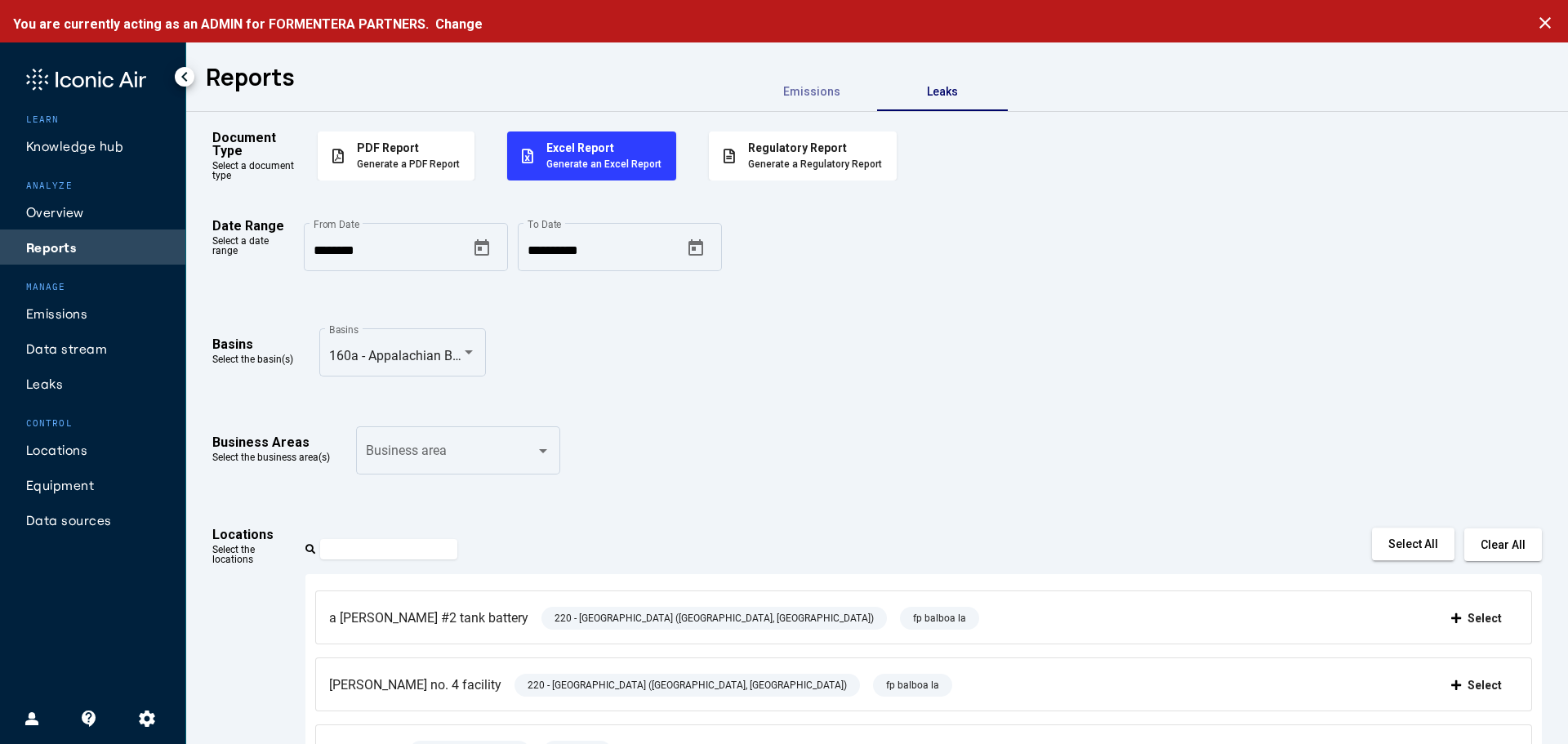 click on "Select All" 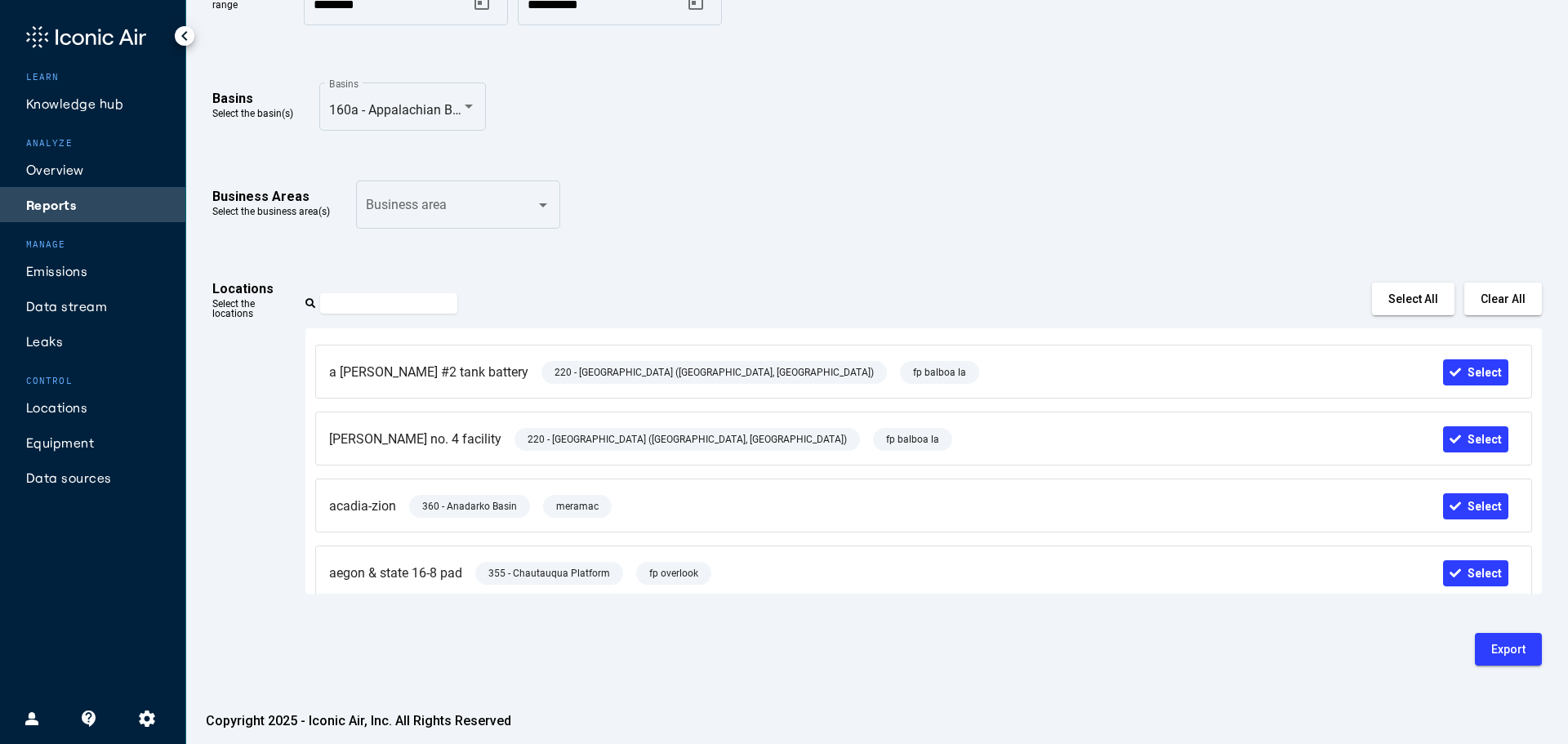 scroll, scrollTop: 207, scrollLeft: 0, axis: vertical 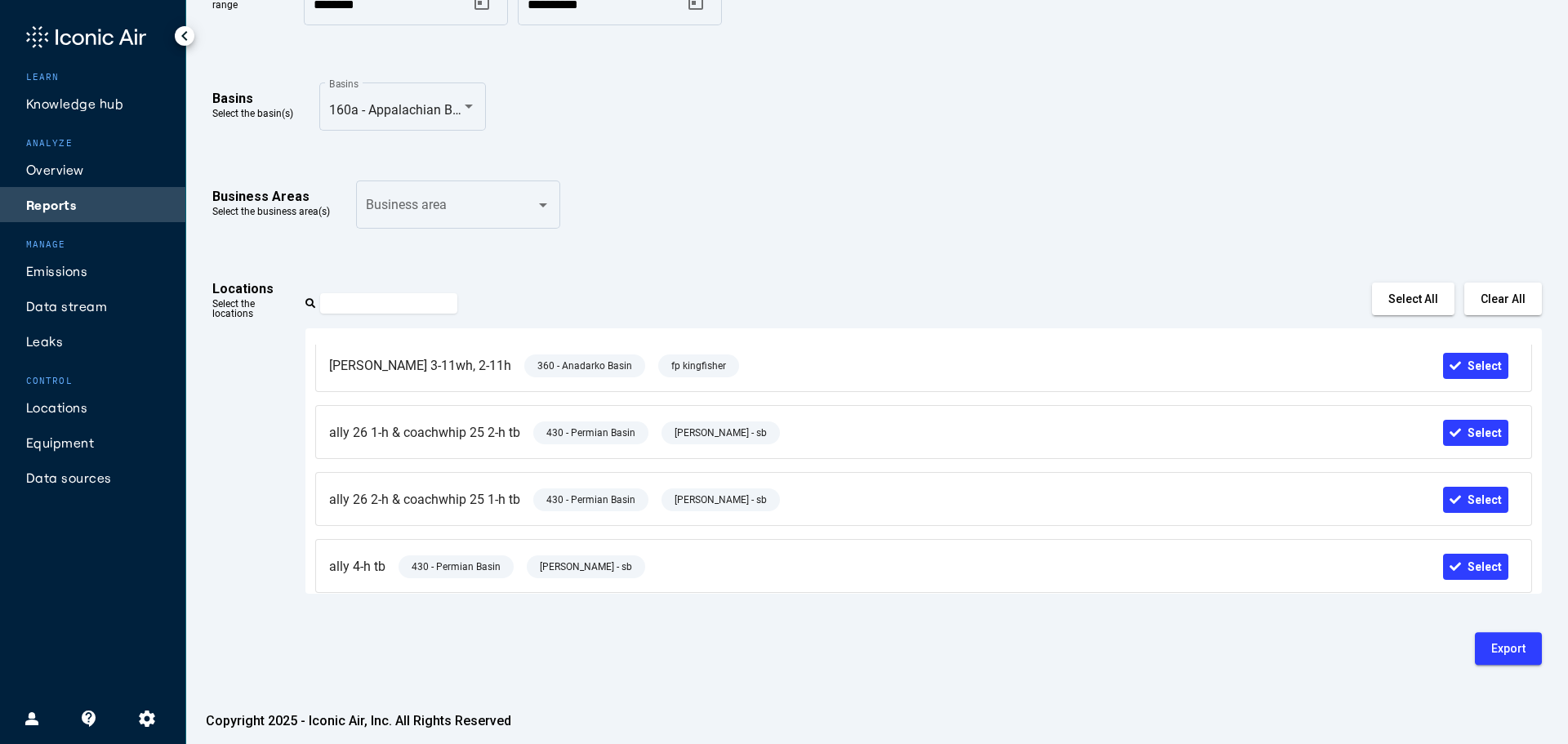 click on "Export" 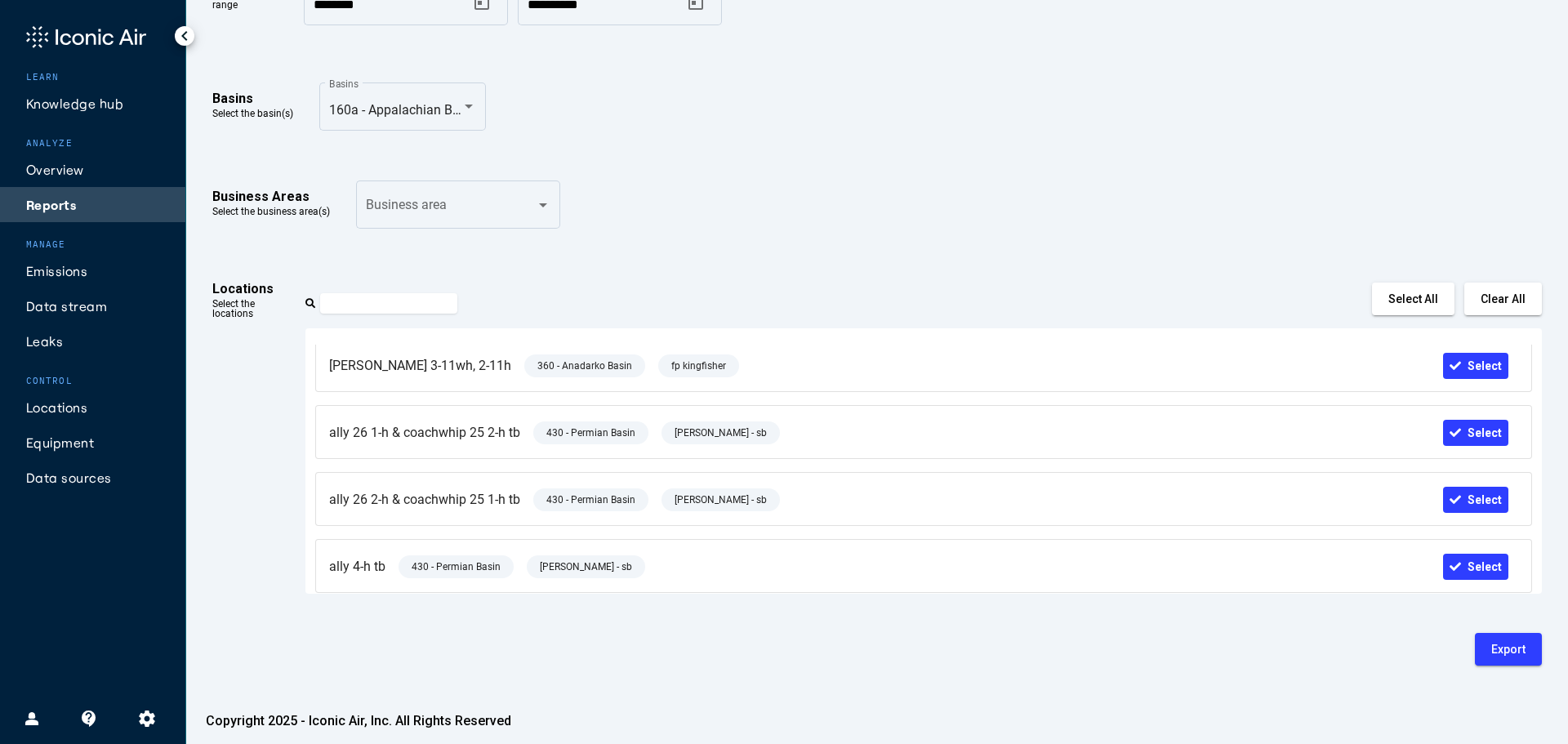 click on "Leaks" 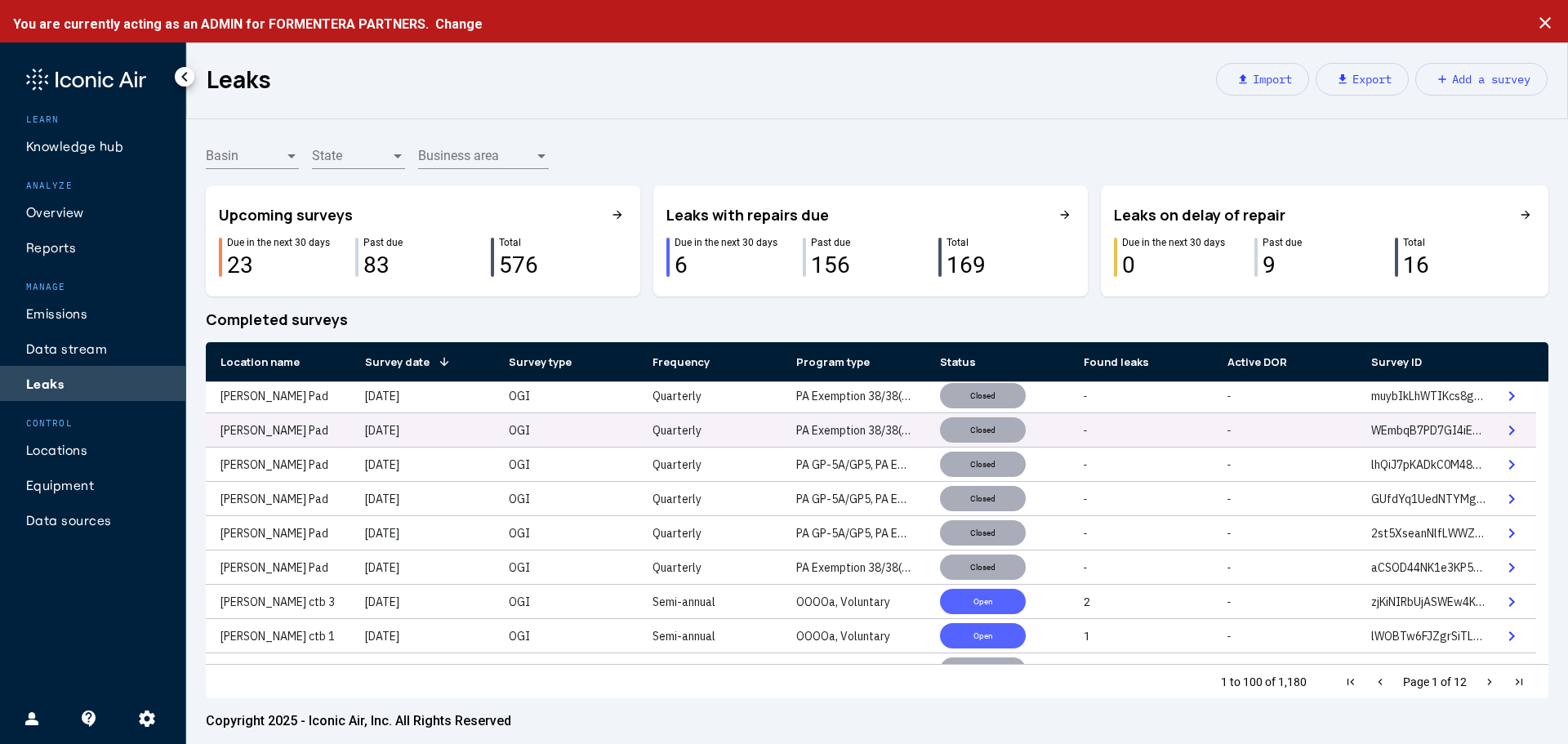 scroll, scrollTop: 245, scrollLeft: 0, axis: vertical 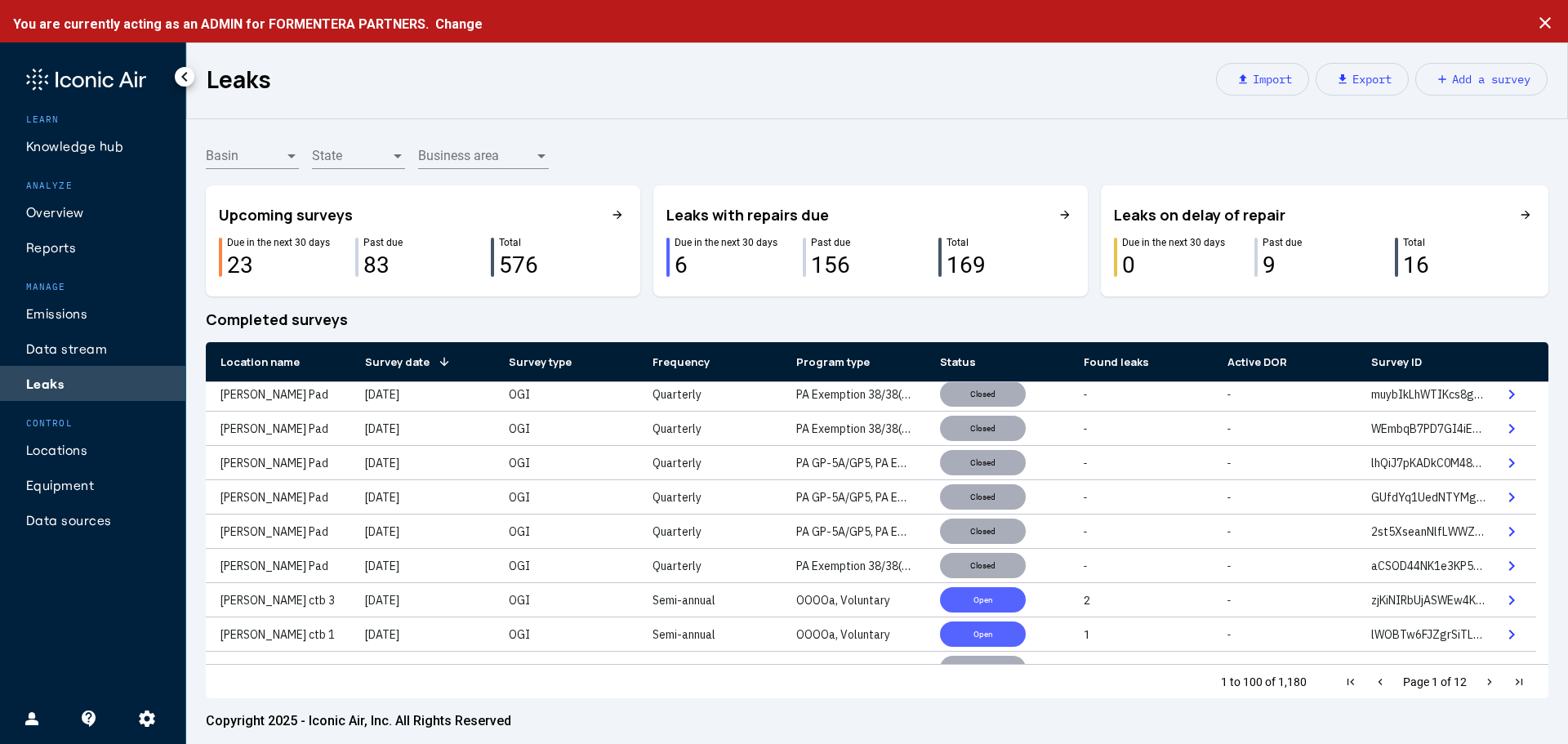 click on "Reports" 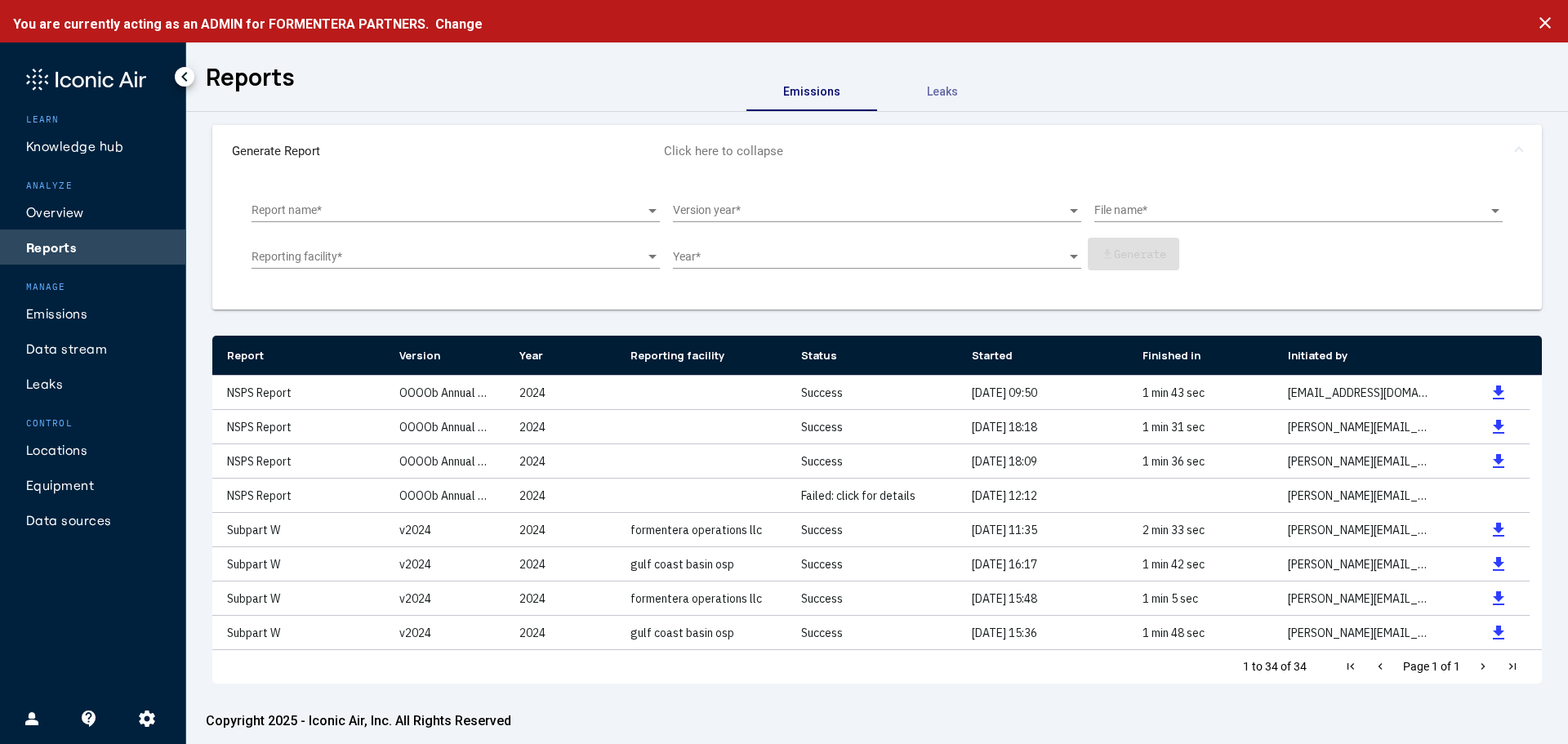 click at bounding box center [449, 211] 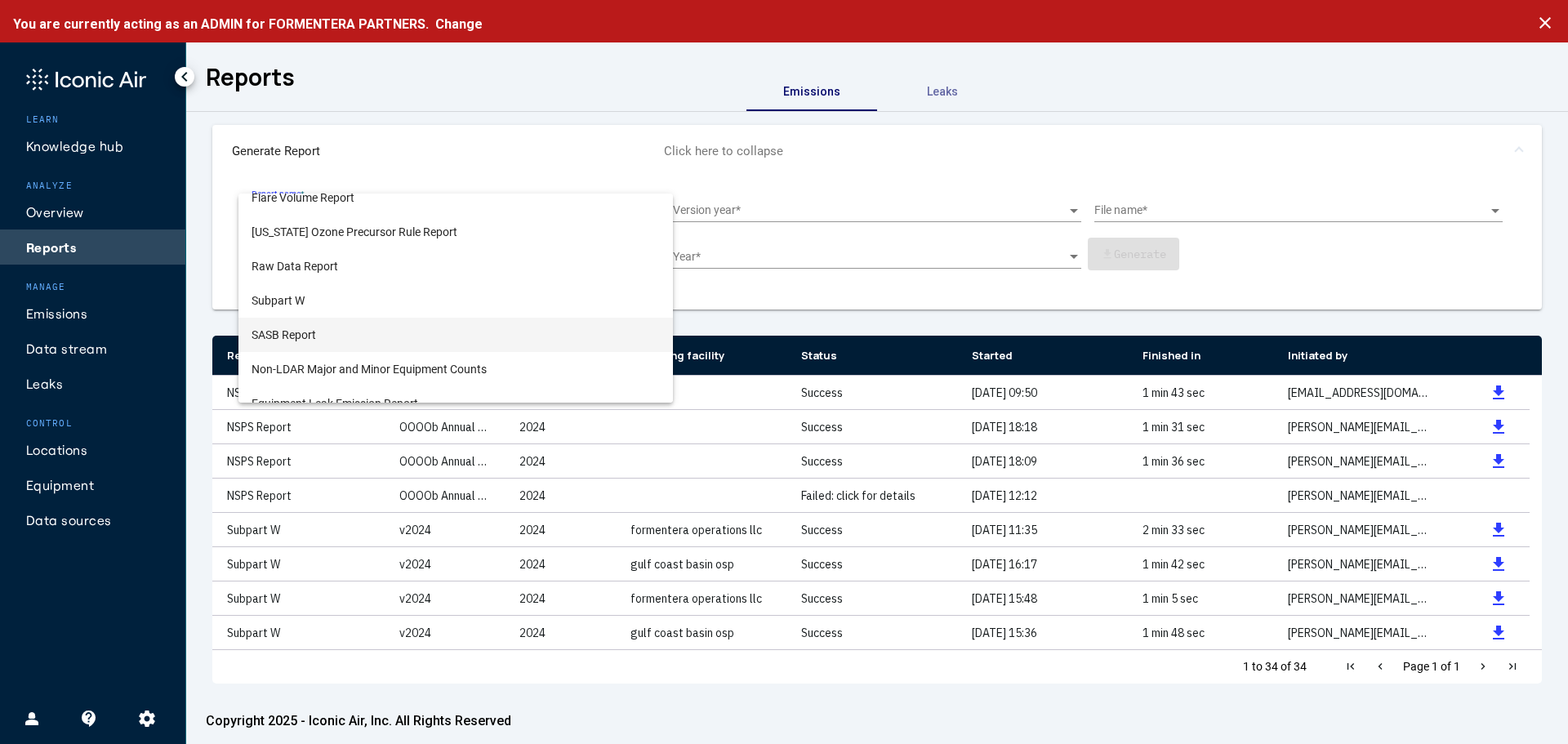 scroll, scrollTop: 100, scrollLeft: 0, axis: vertical 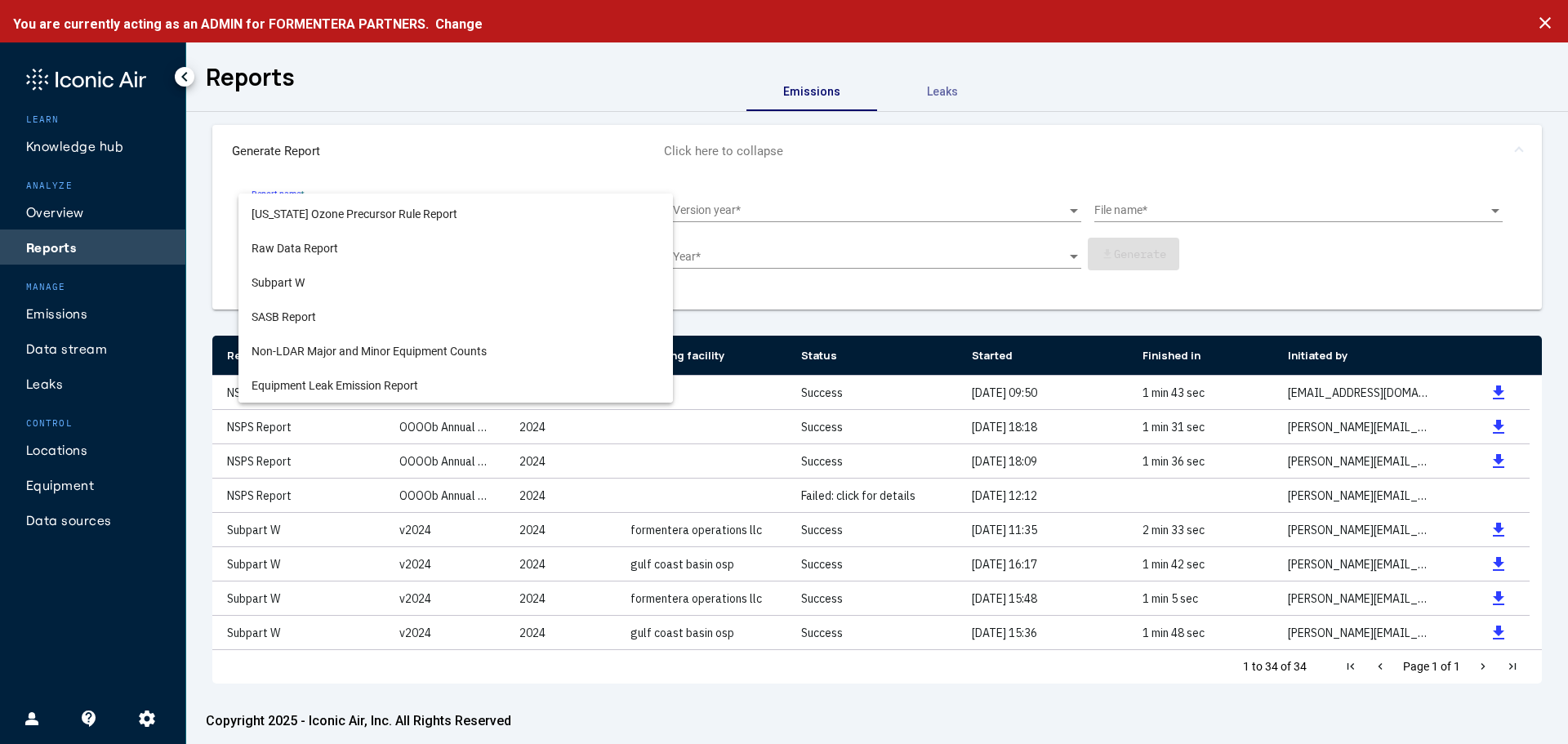 click at bounding box center [784, 372] 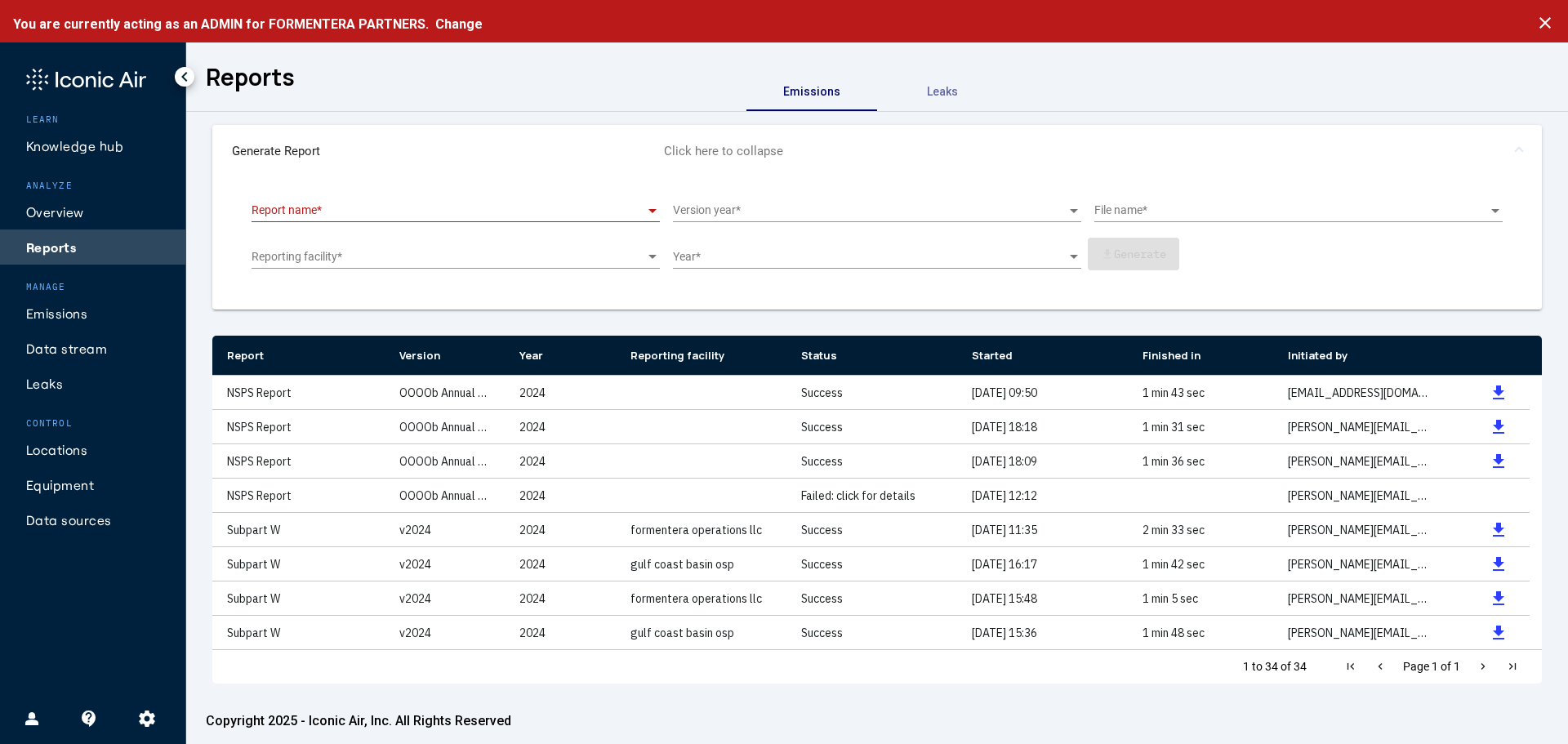 click on "Locations" 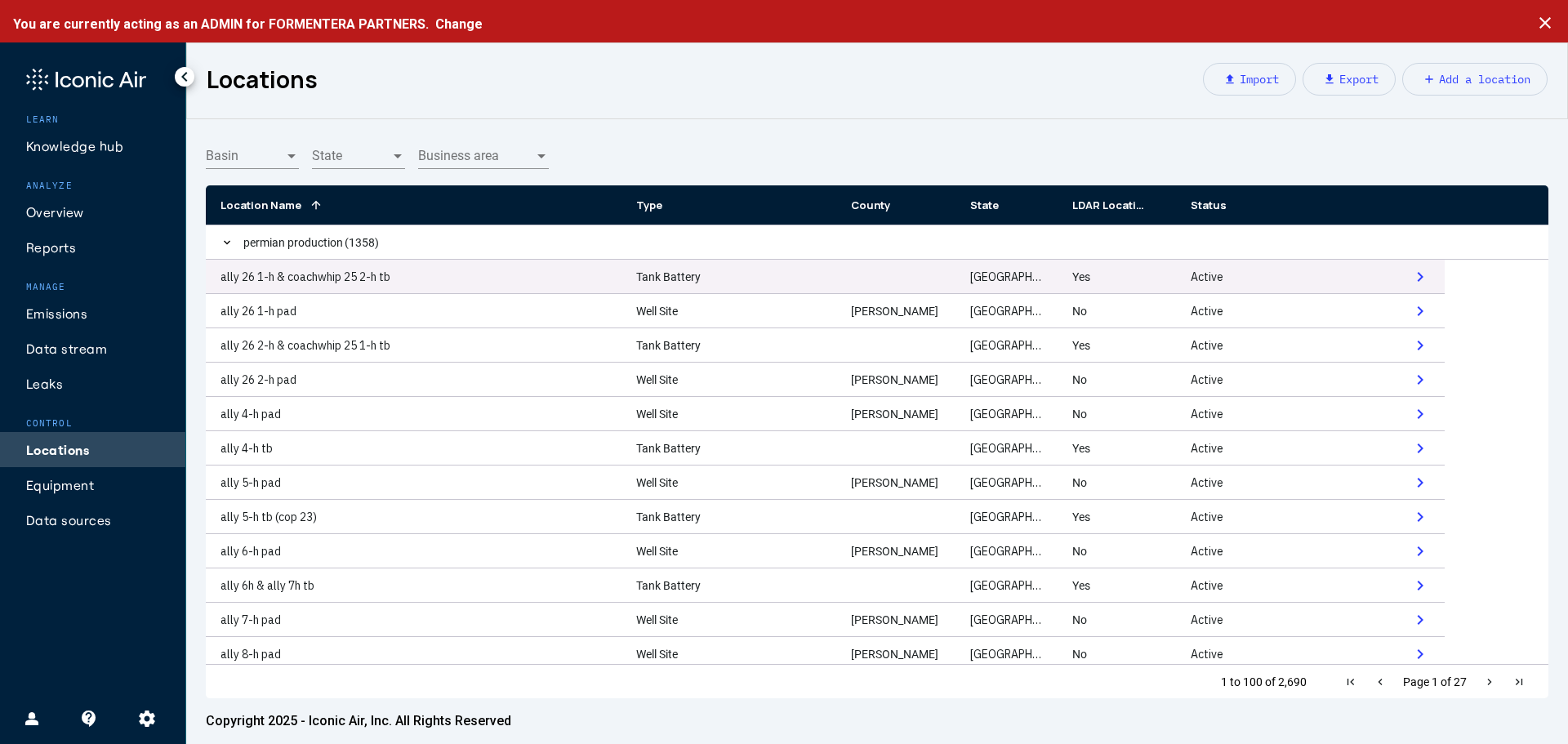 click on "ally 26 1-h & coachwhip 25 2-h tb" 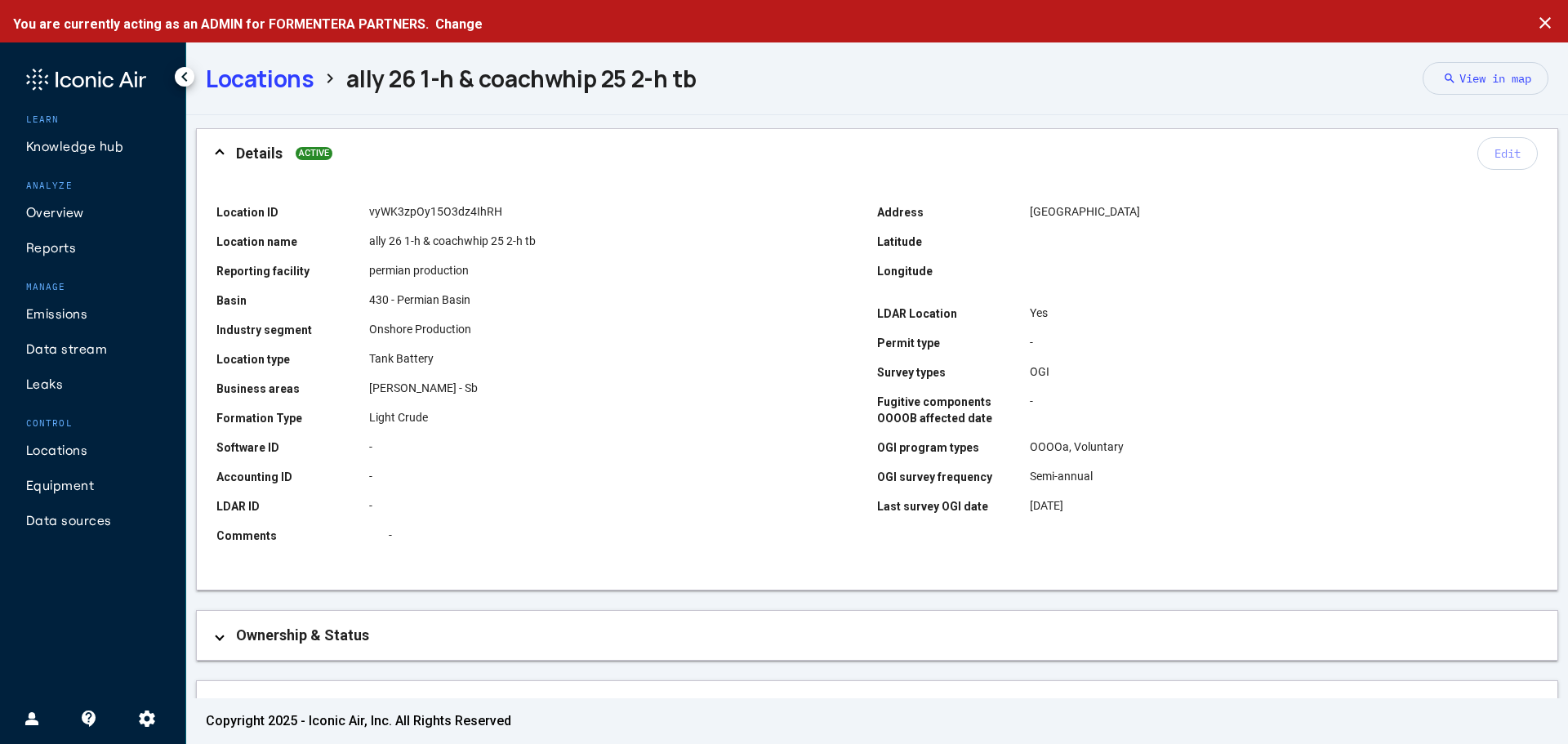 click on "Locations" at bounding box center (260, 78) 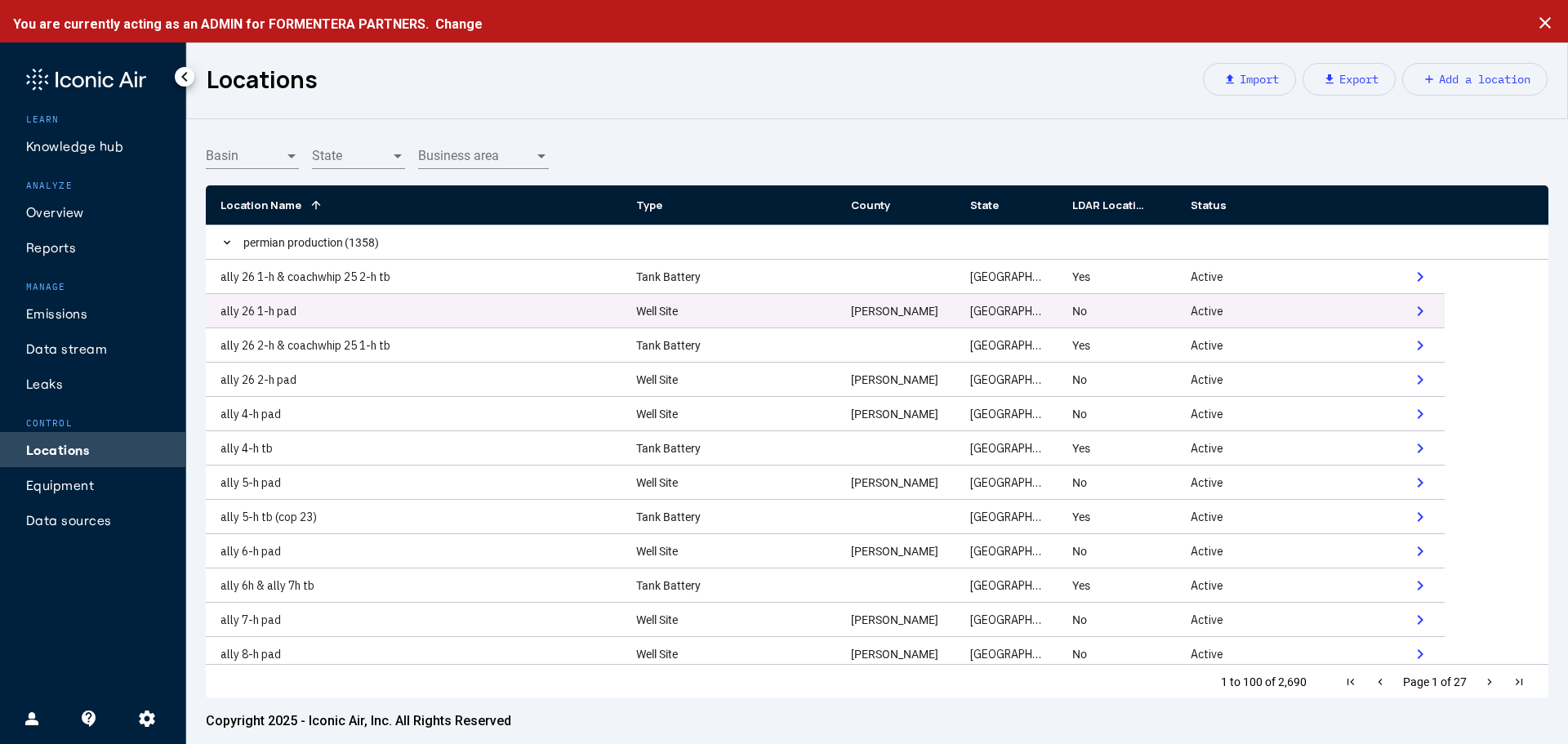 click on "ally 26 1-h pad" 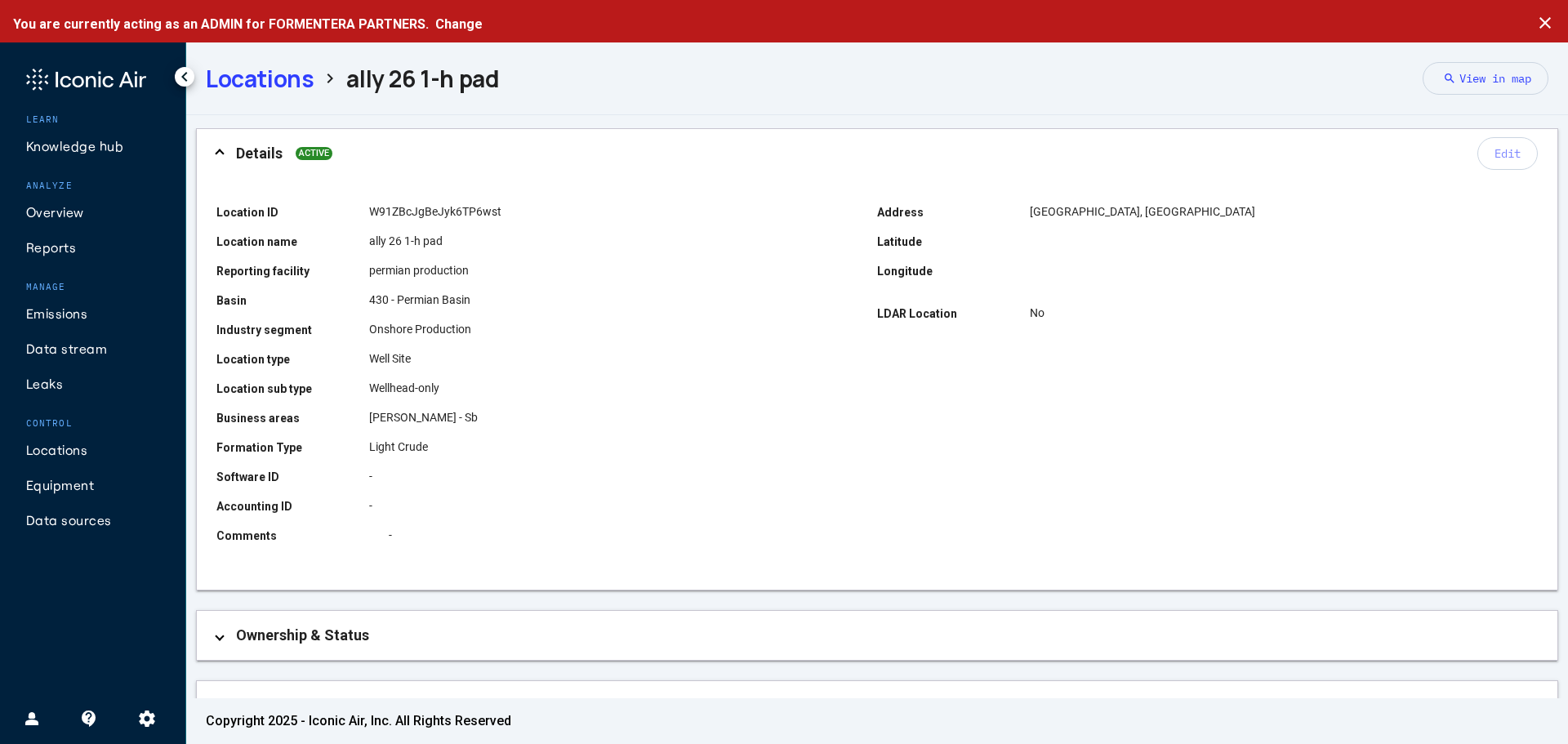 click on "Locations" at bounding box center [260, 78] 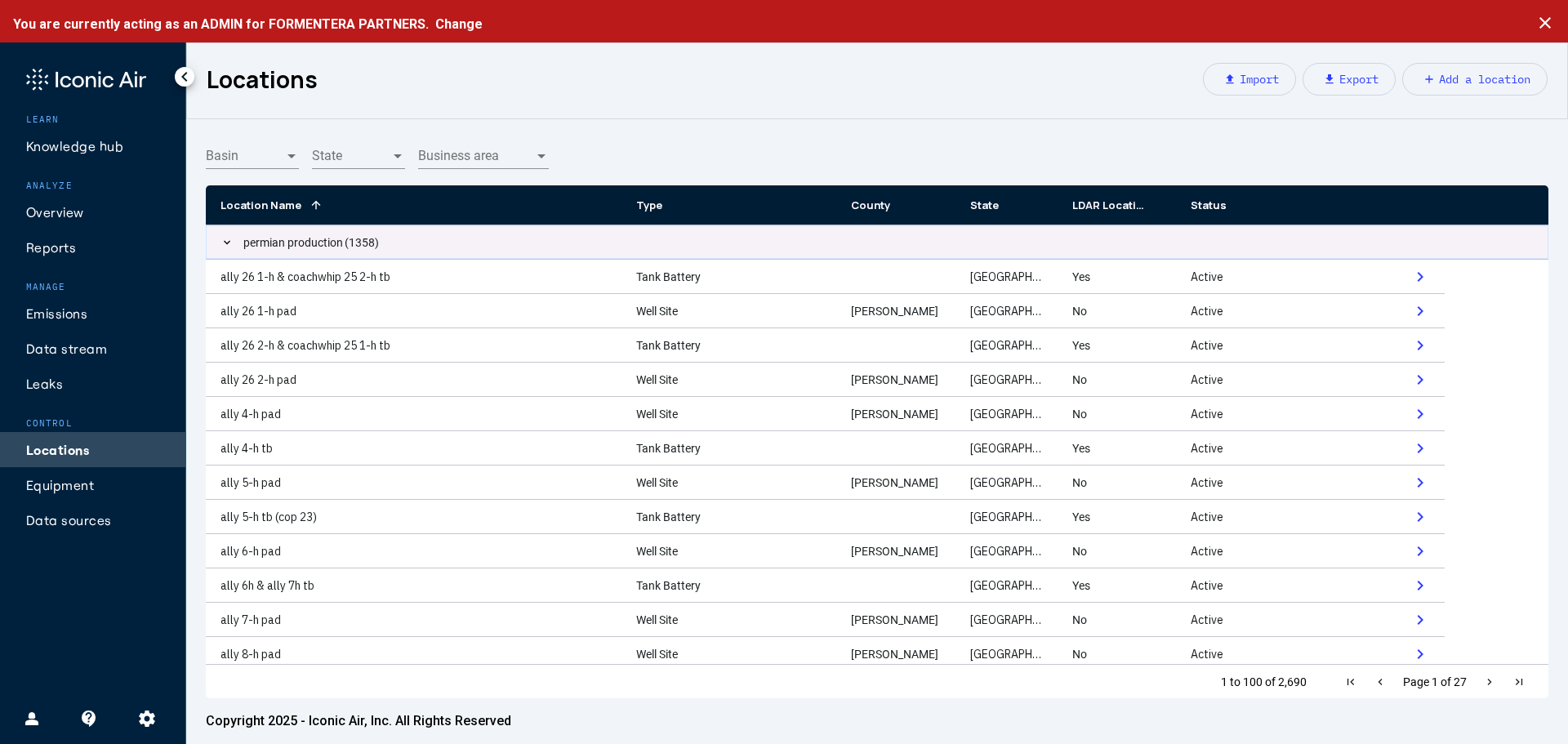 click 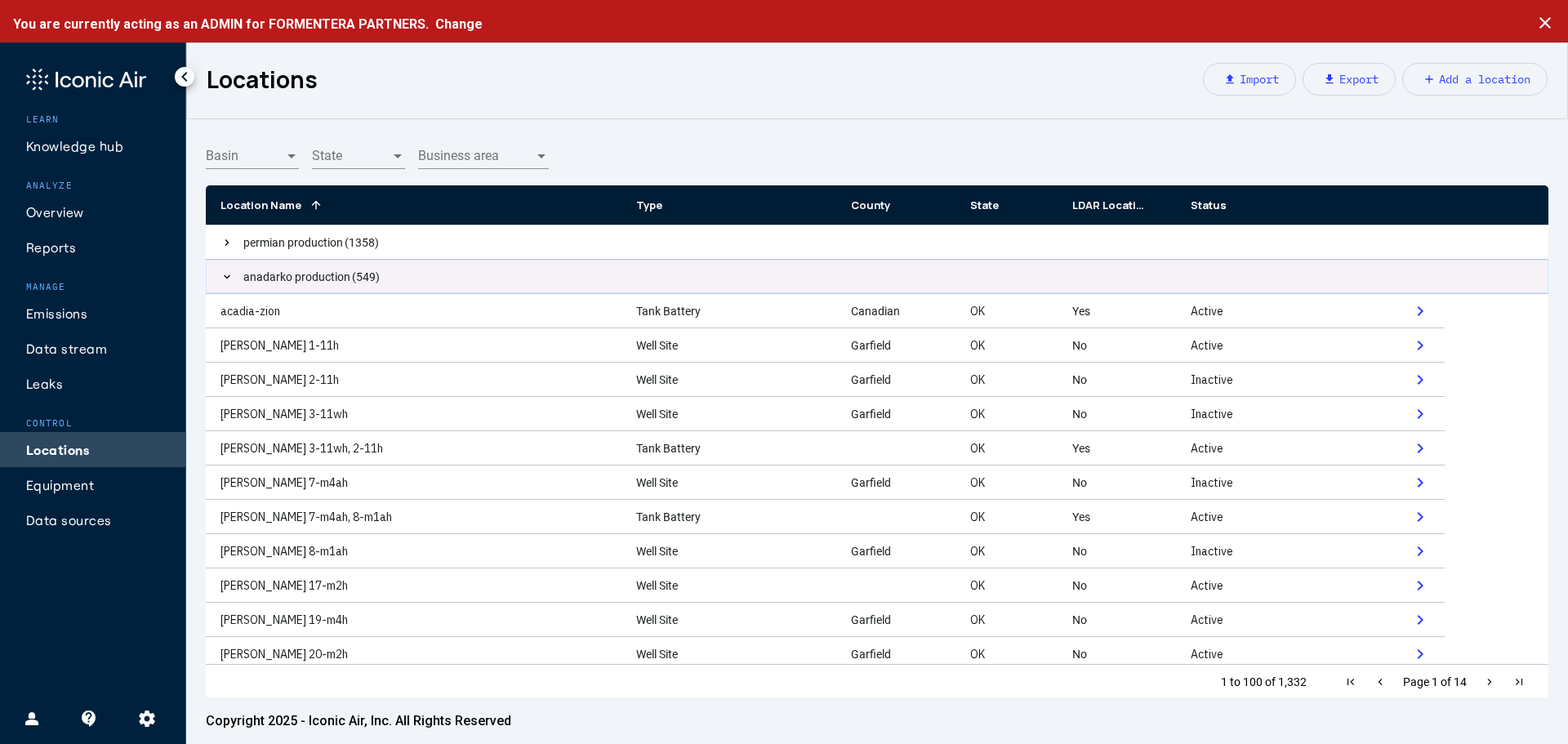 click 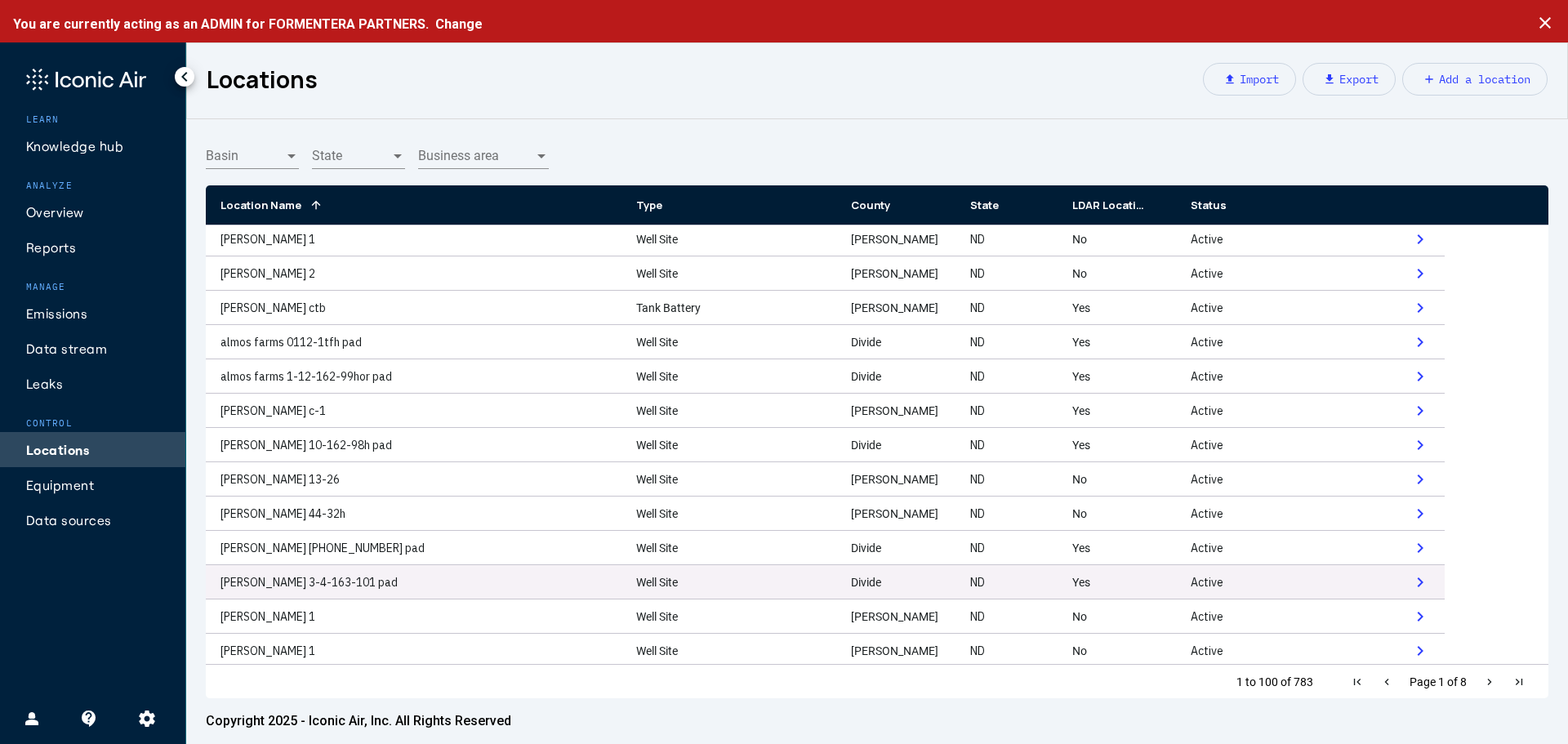 scroll, scrollTop: 572, scrollLeft: 0, axis: vertical 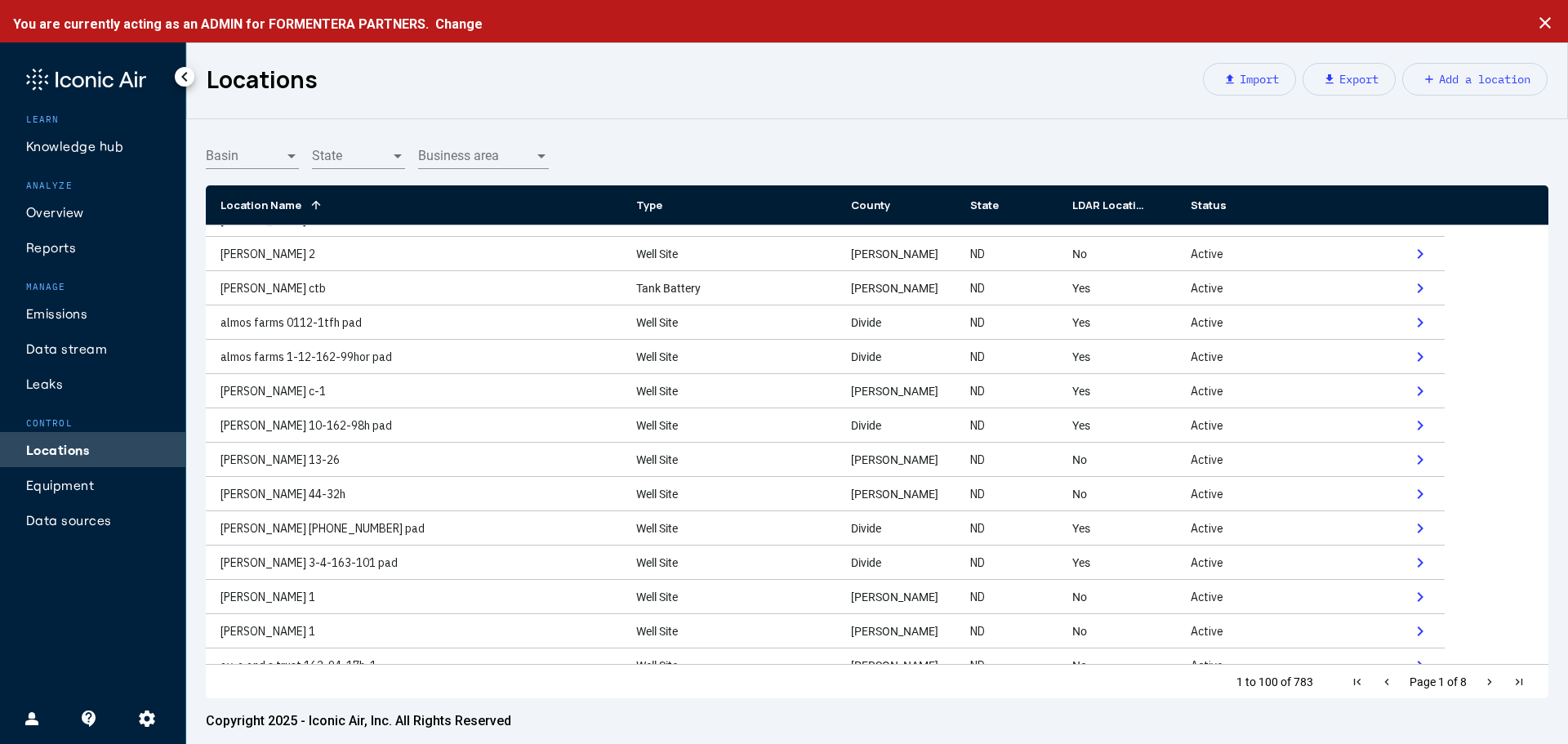 click on "Reports" 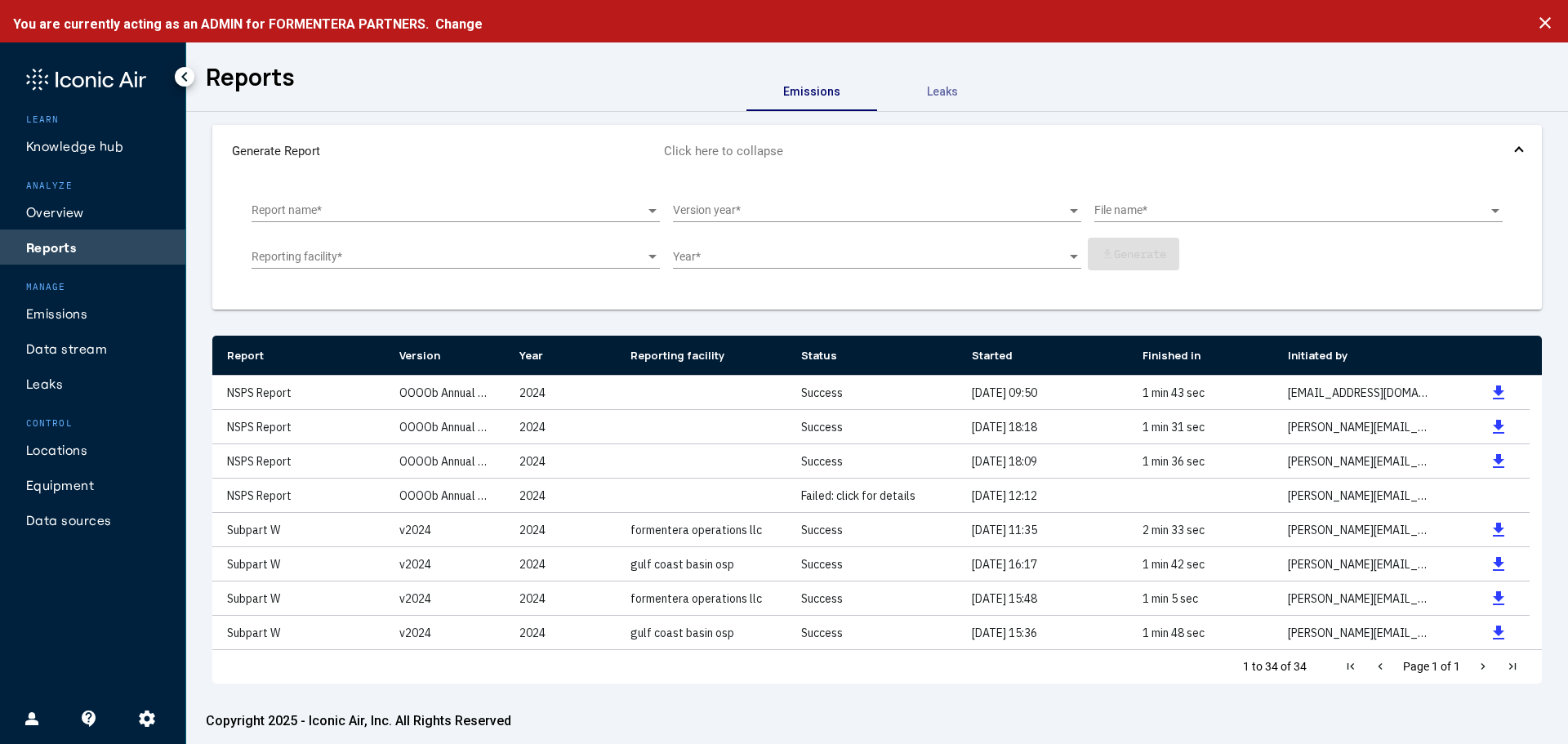 click on "Knowledge hub" 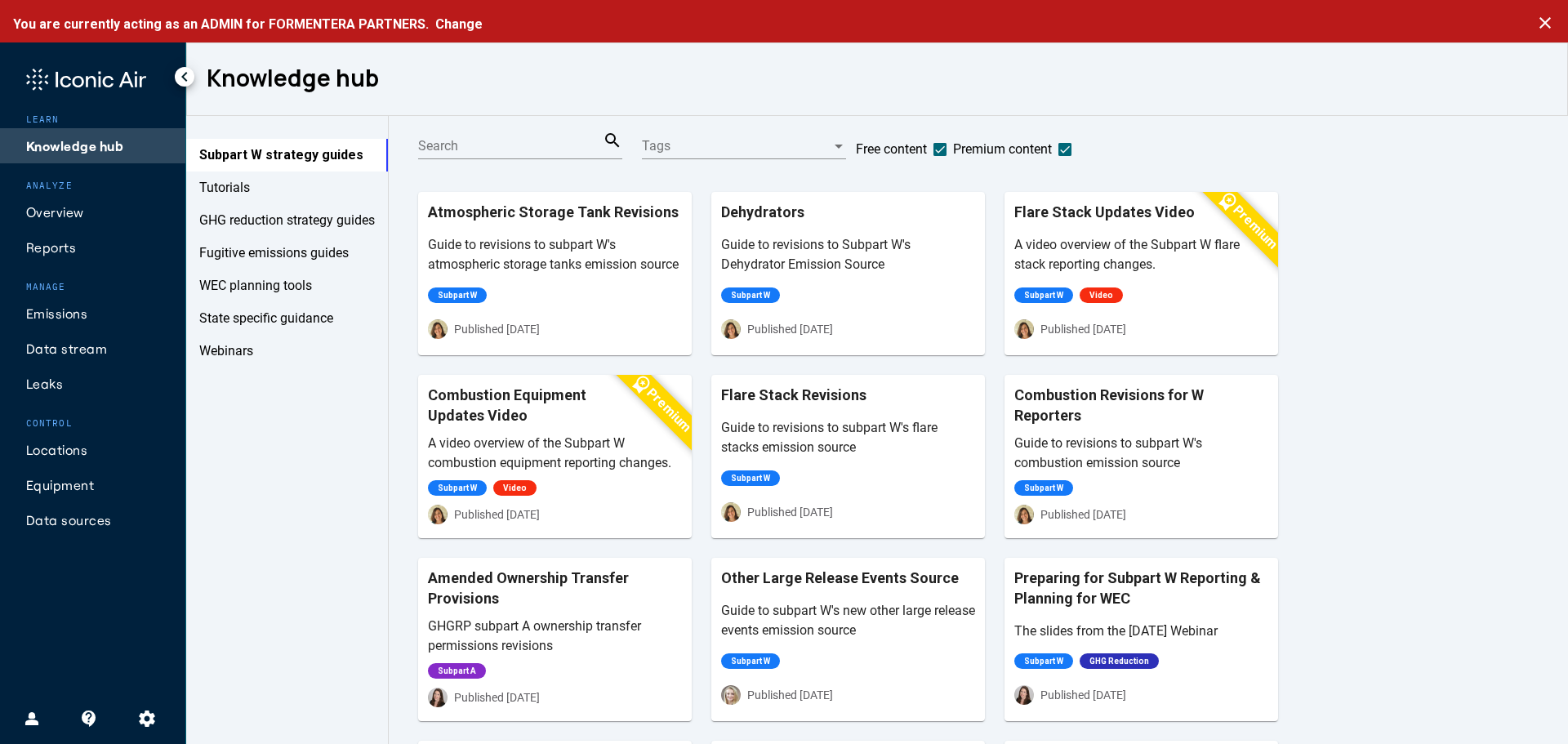 click on "Fugitive emissions guides" 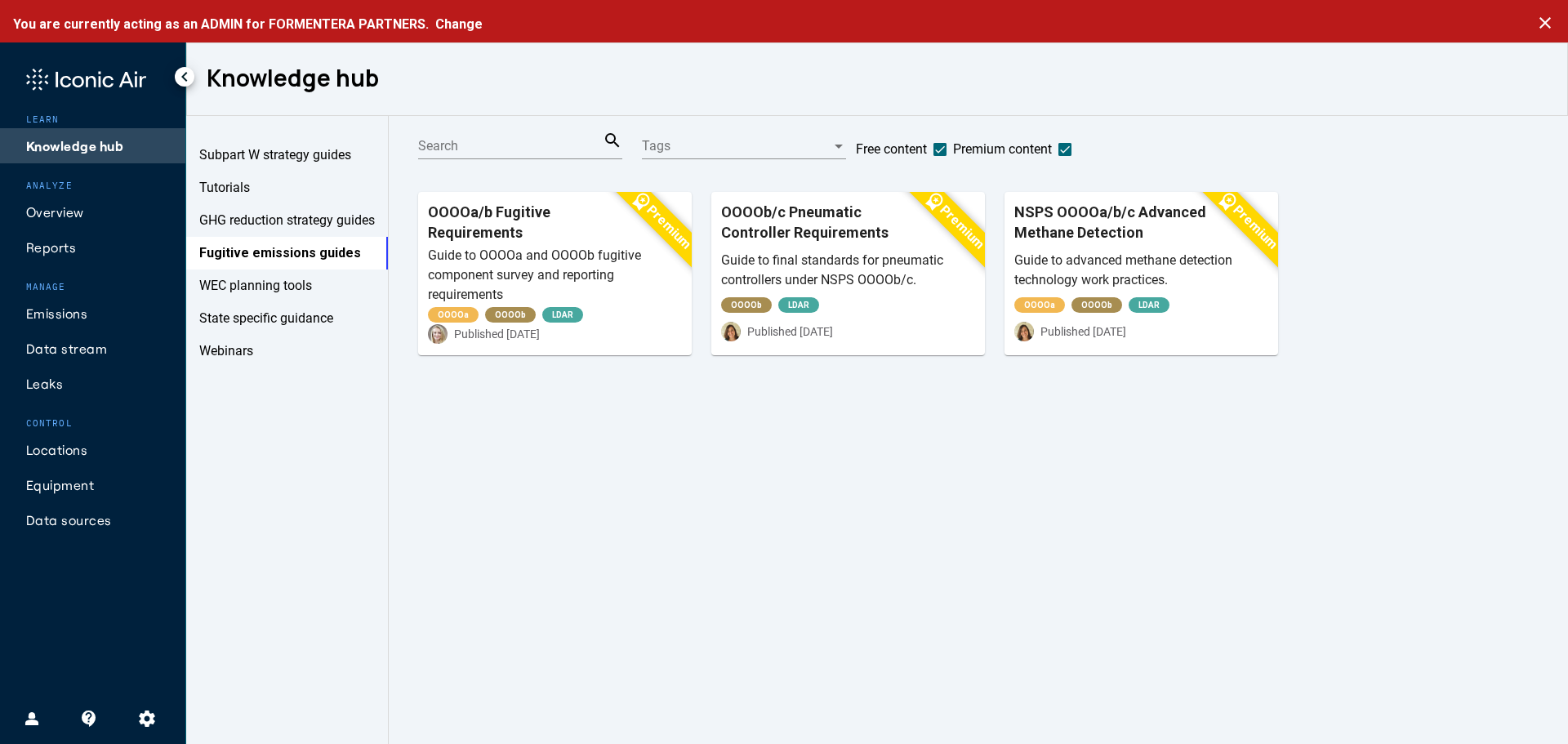 click on "GHG reduction strategy guides" 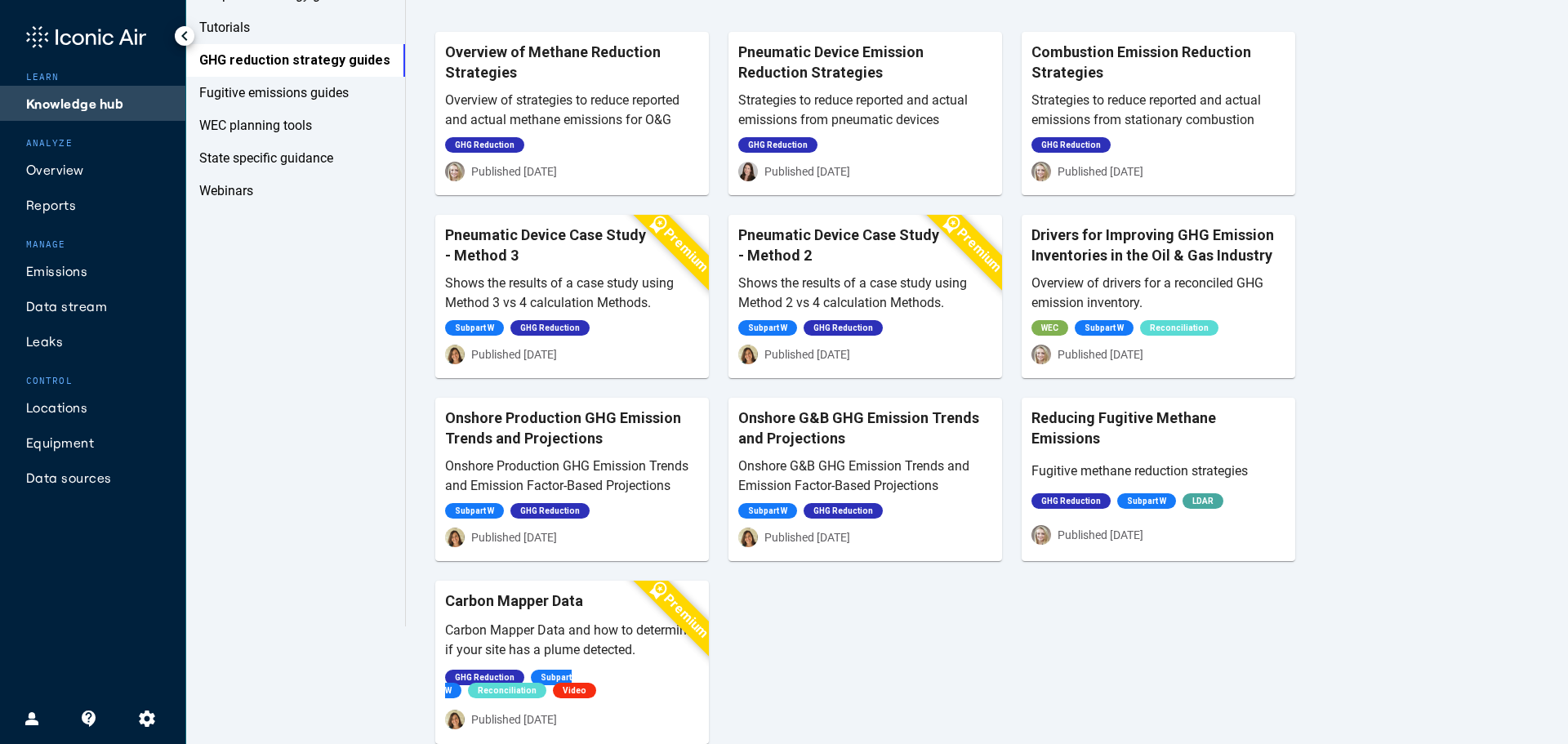 scroll, scrollTop: 91, scrollLeft: 0, axis: vertical 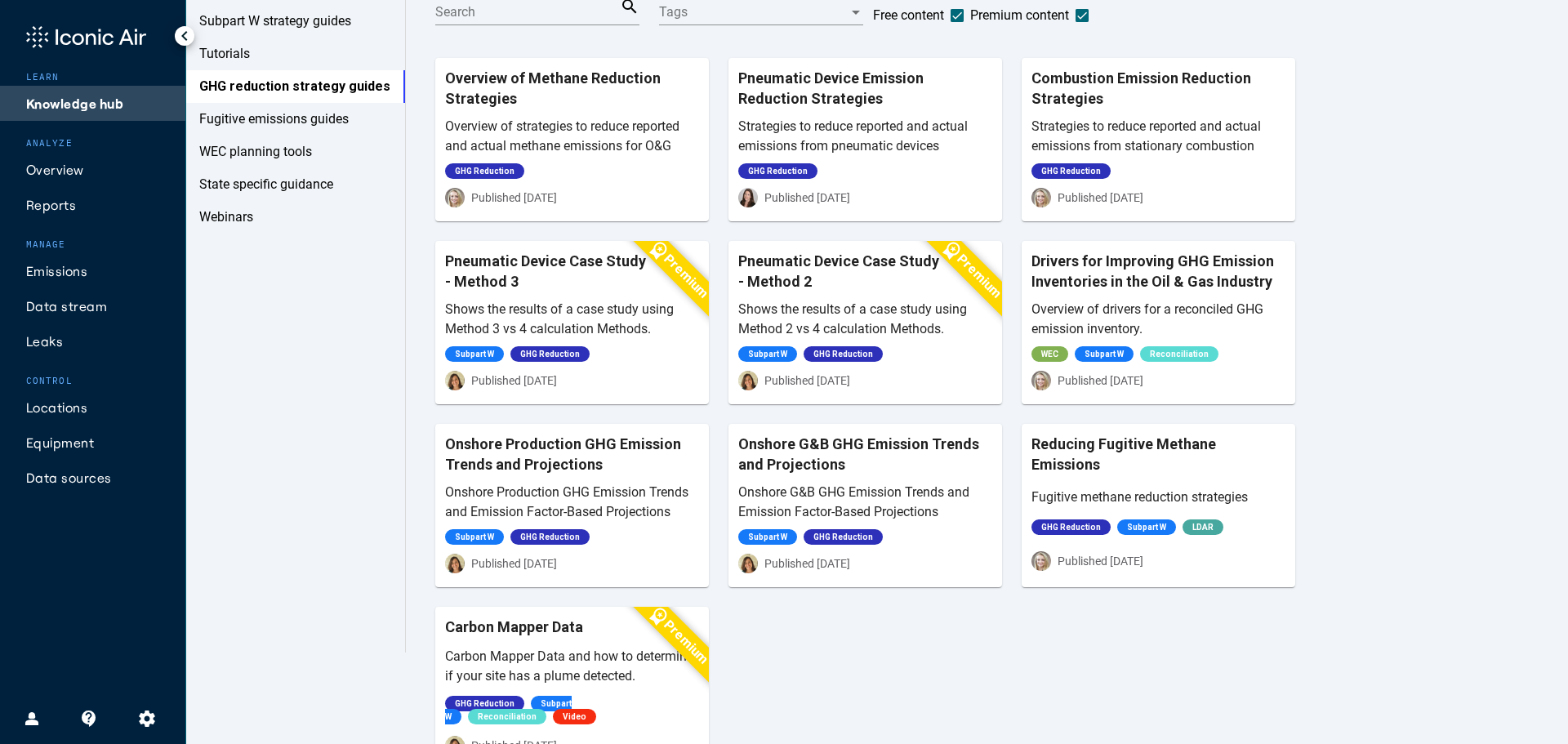 click on "Carbon Mapper Data" 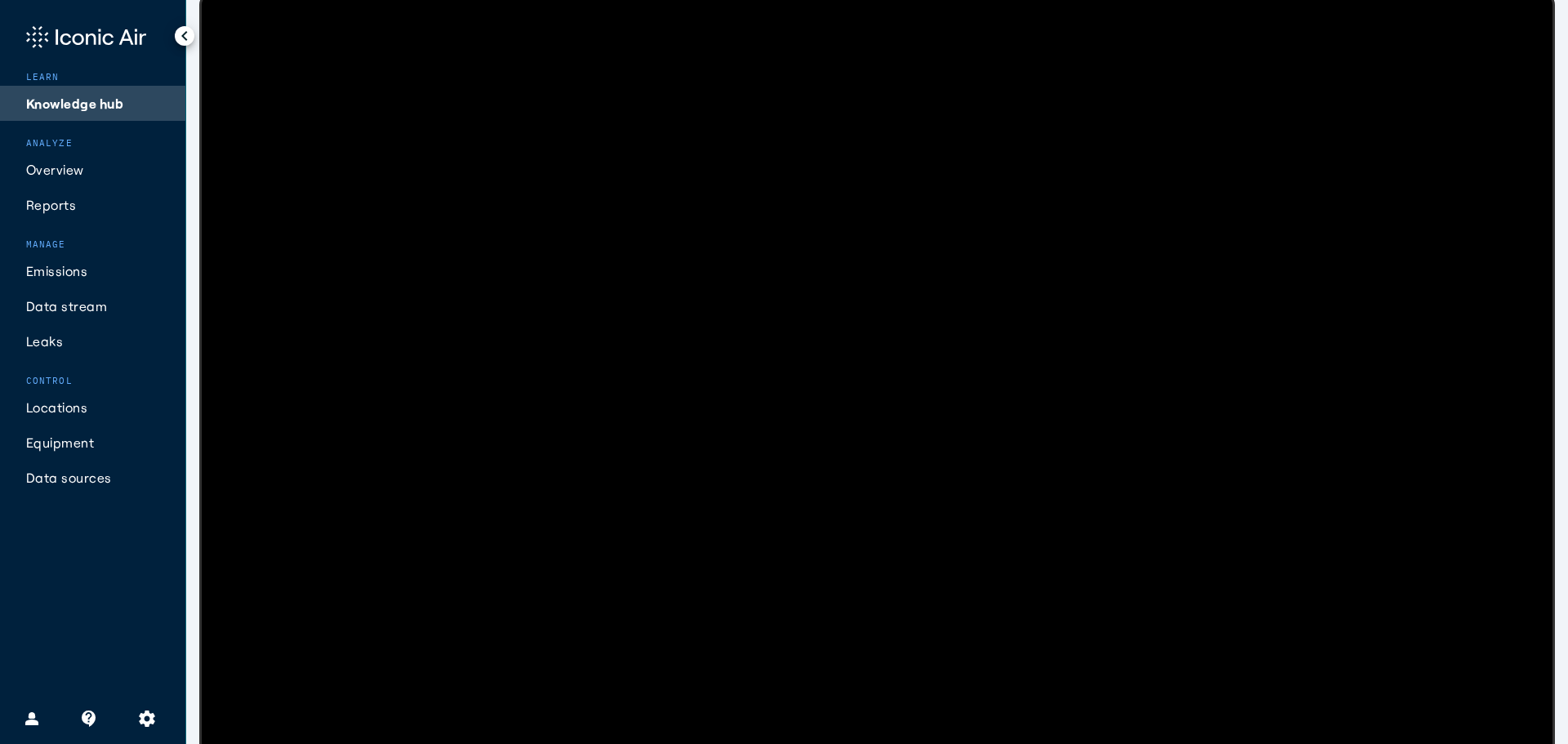 scroll, scrollTop: 0, scrollLeft: 0, axis: both 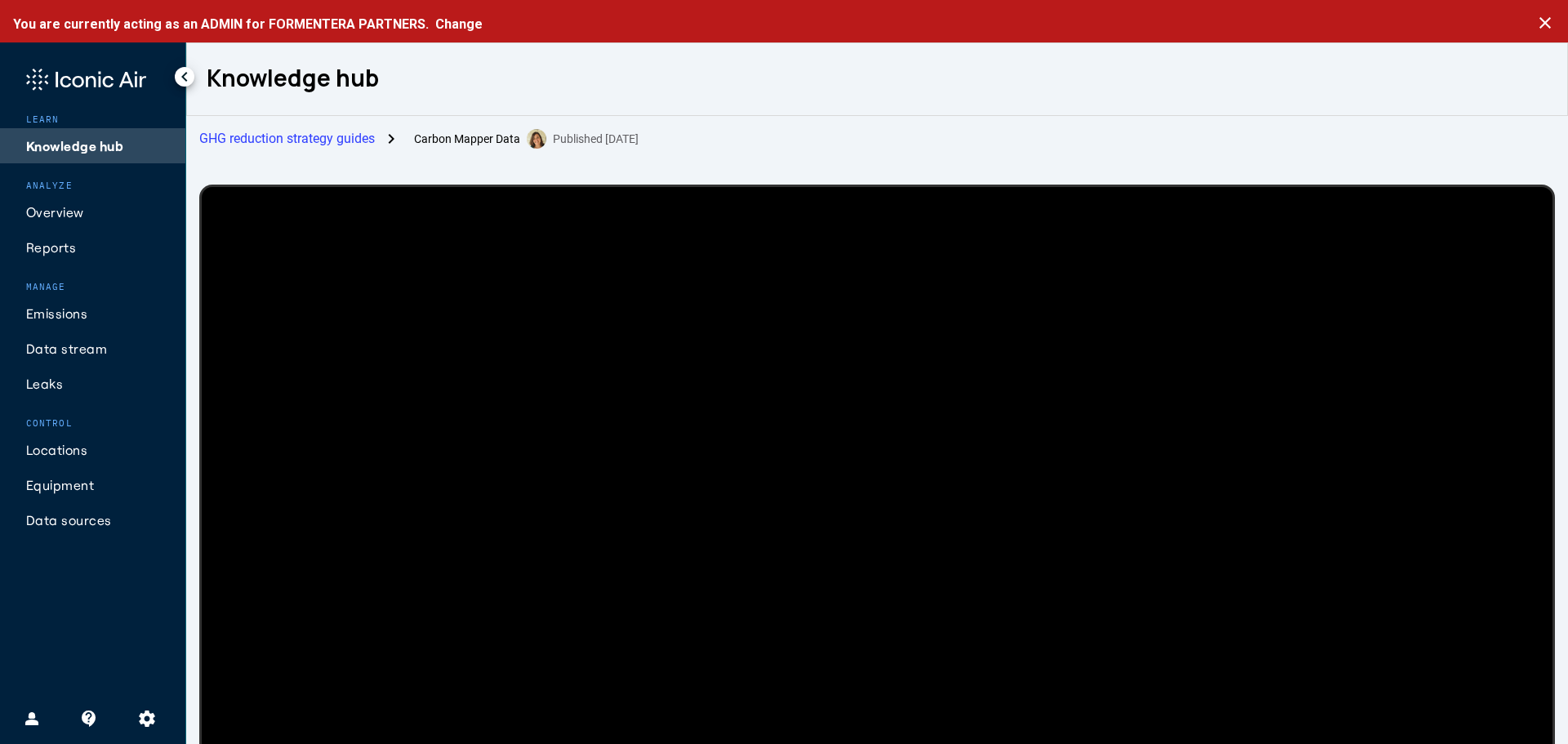click on "GHG reduction strategy guides" 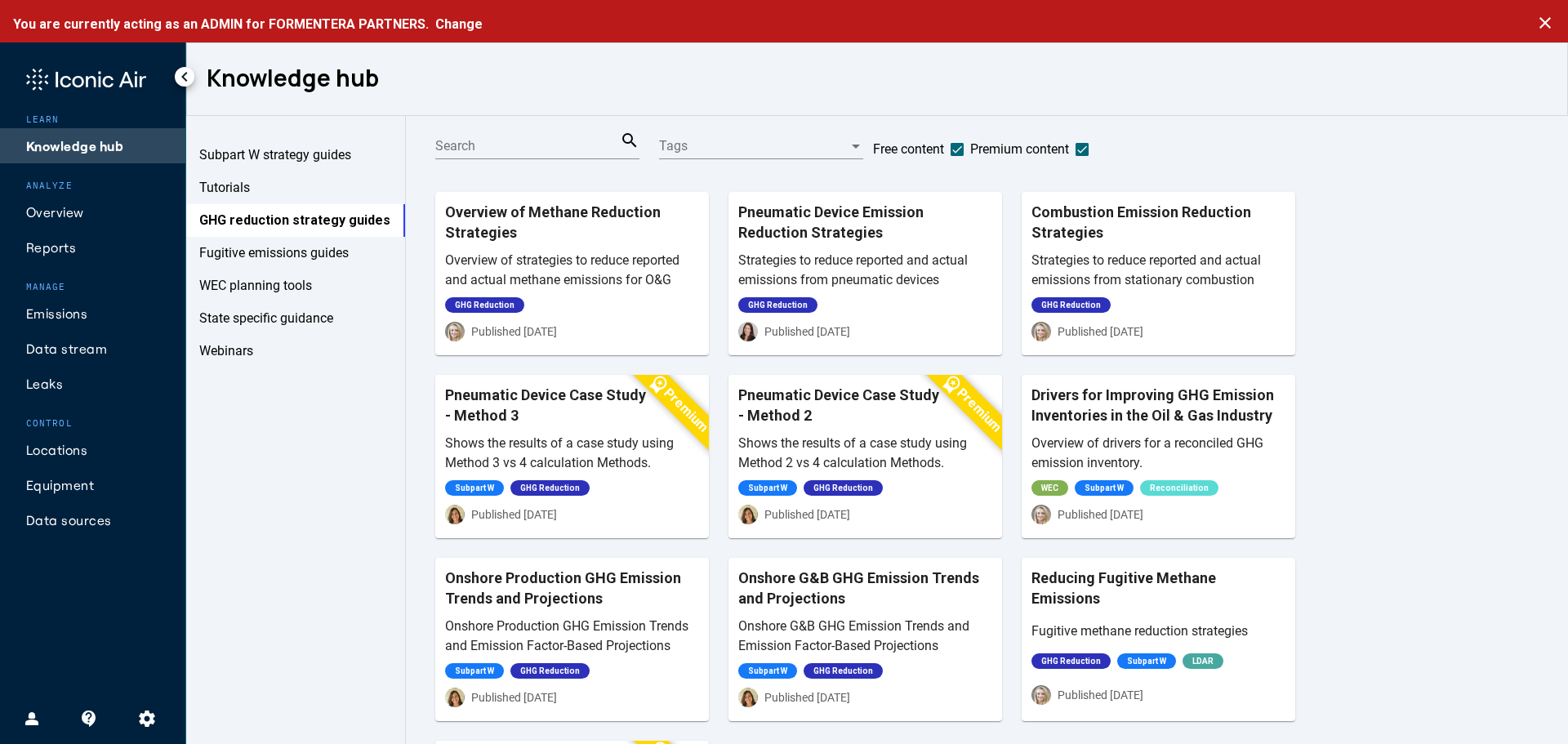 click on "Subpart W strategy guides" 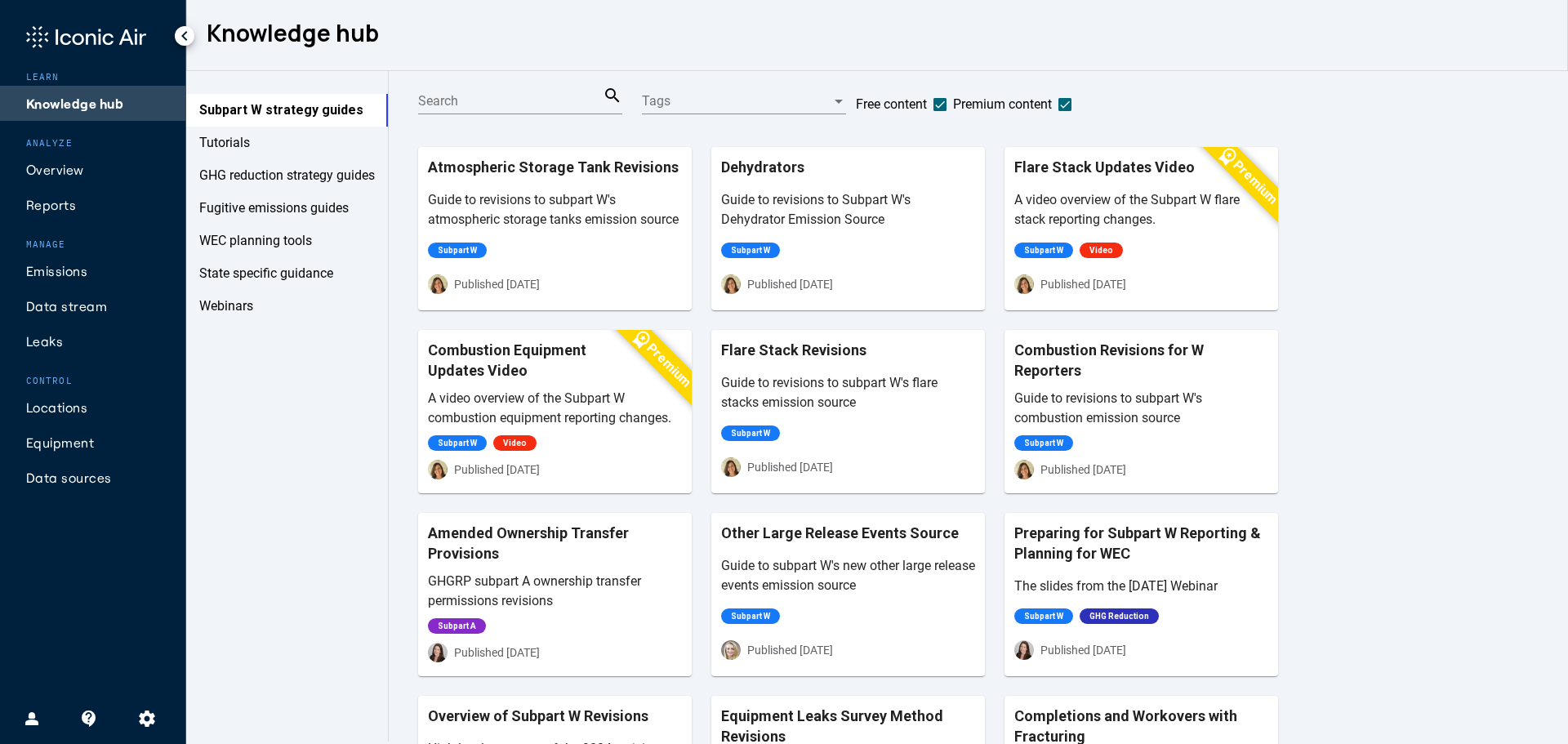 scroll, scrollTop: 0, scrollLeft: 0, axis: both 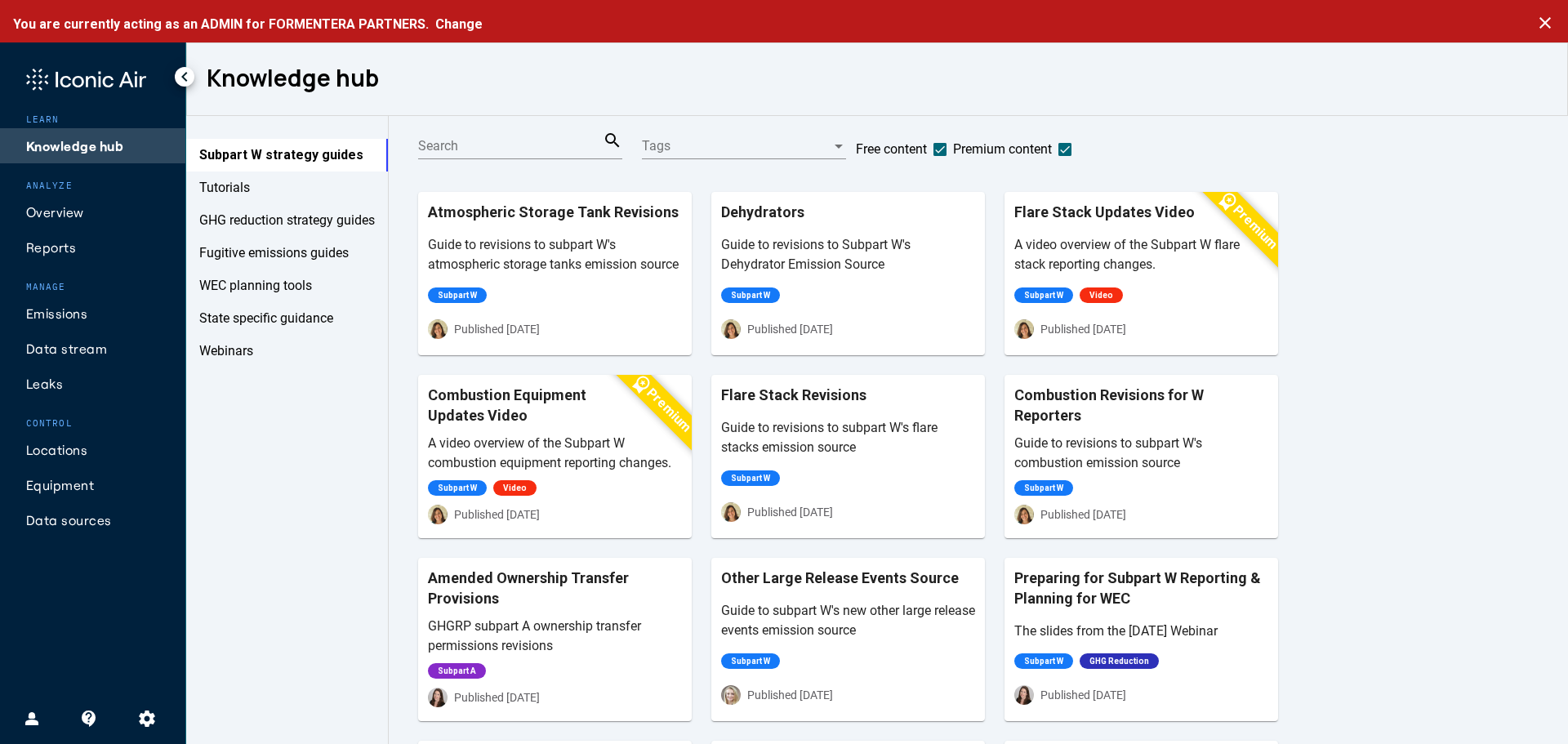 click on "Tutorials" 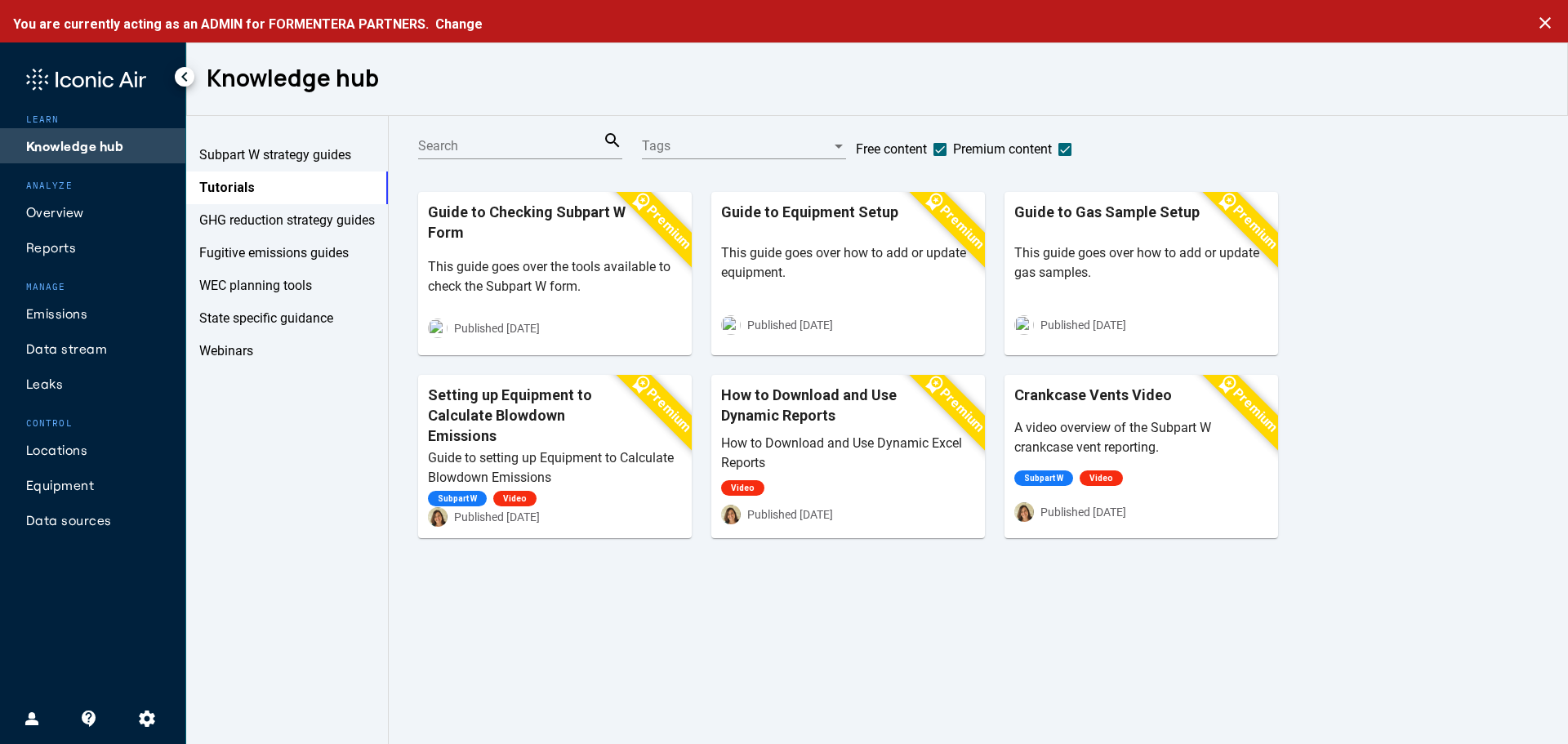 click on "GHG reduction strategy guides" 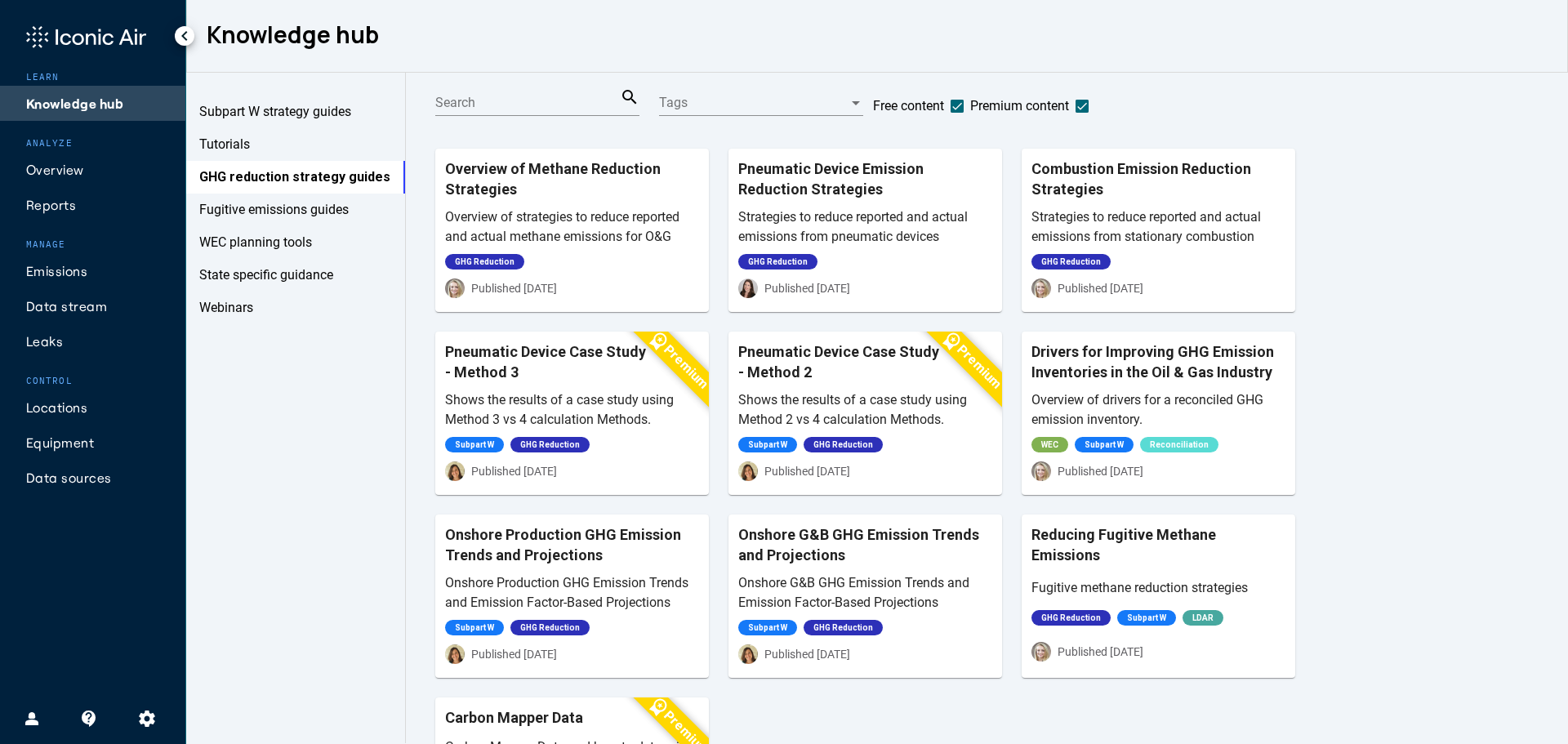 scroll, scrollTop: 0, scrollLeft: 0, axis: both 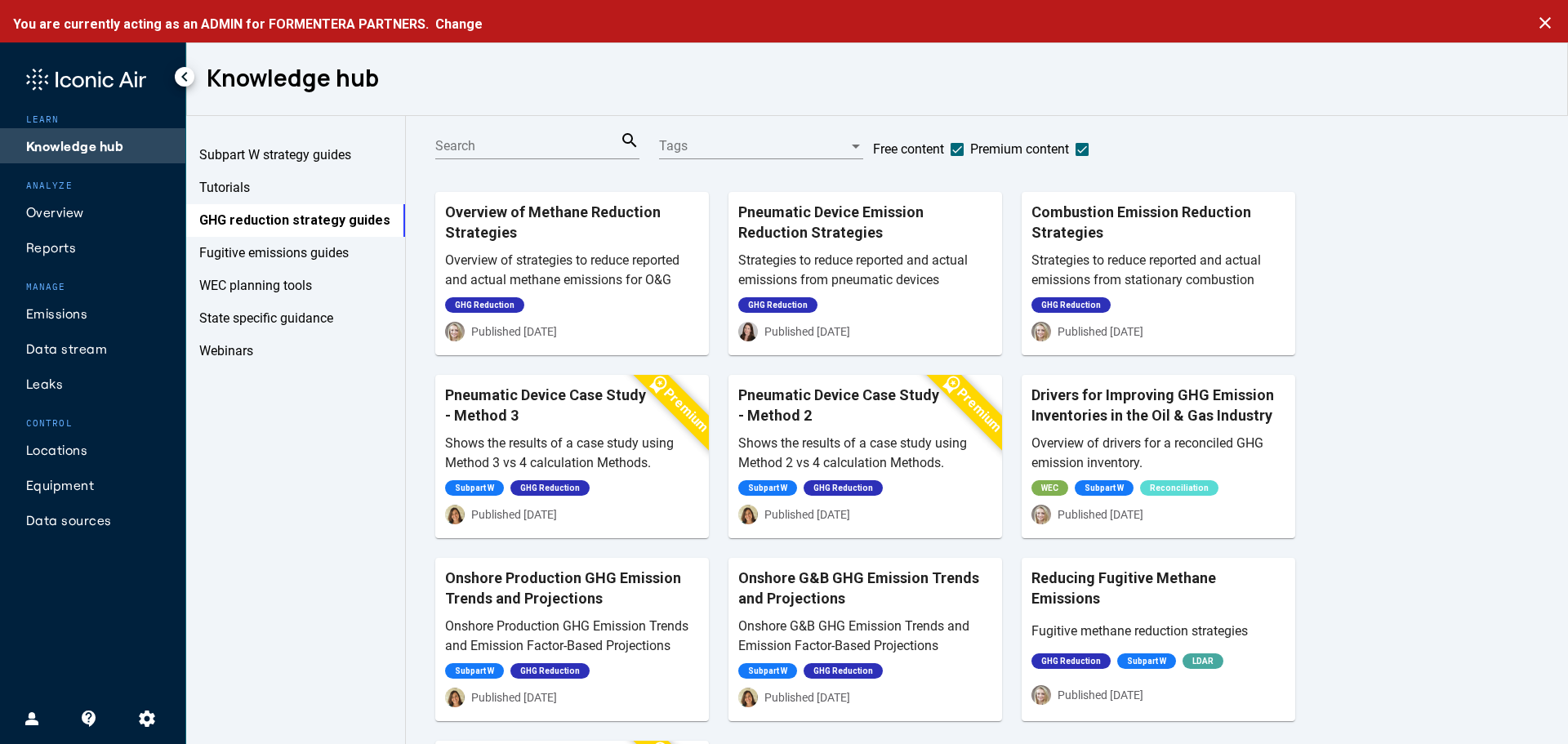 click on "Fugitive emissions guides" 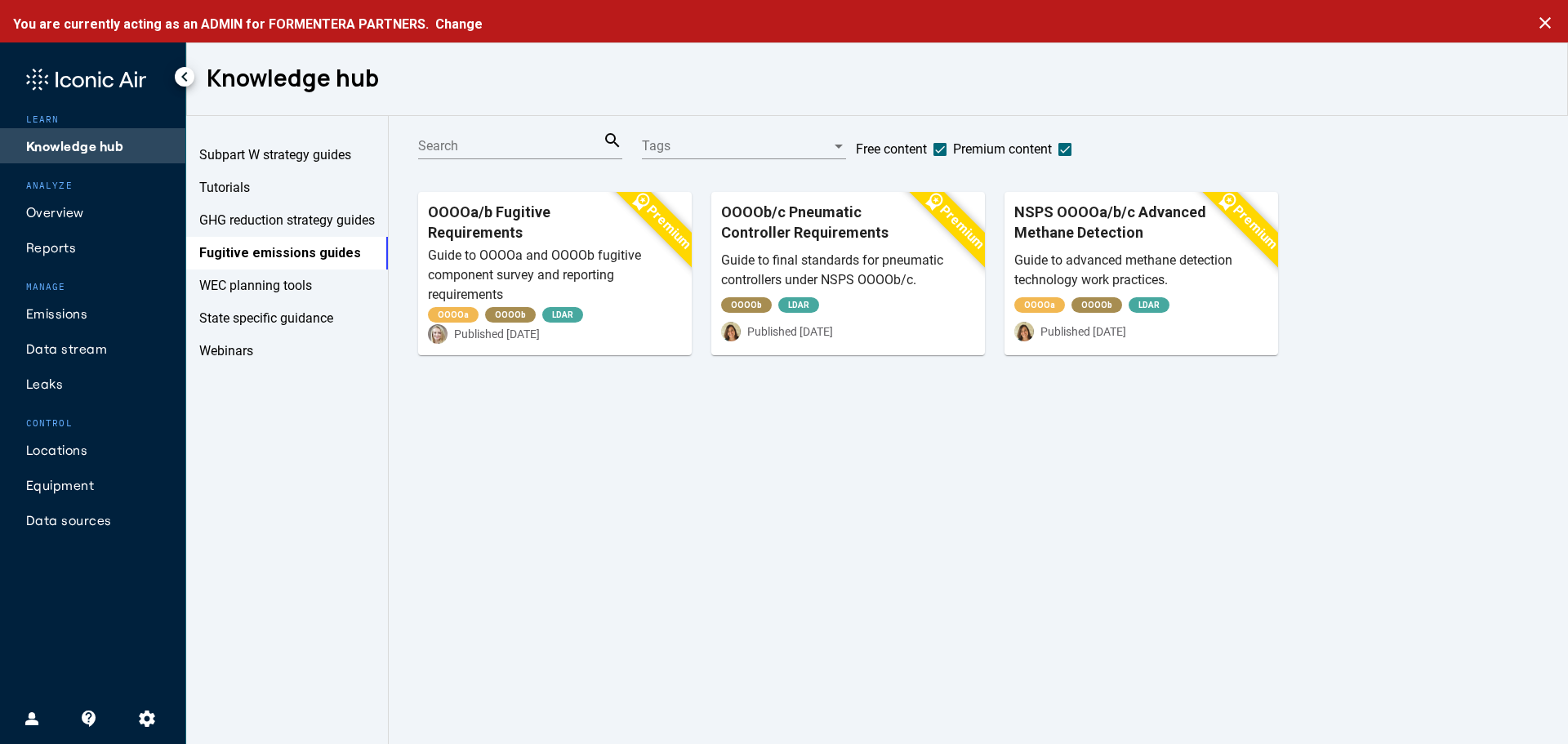 click on "WEC planning tools" 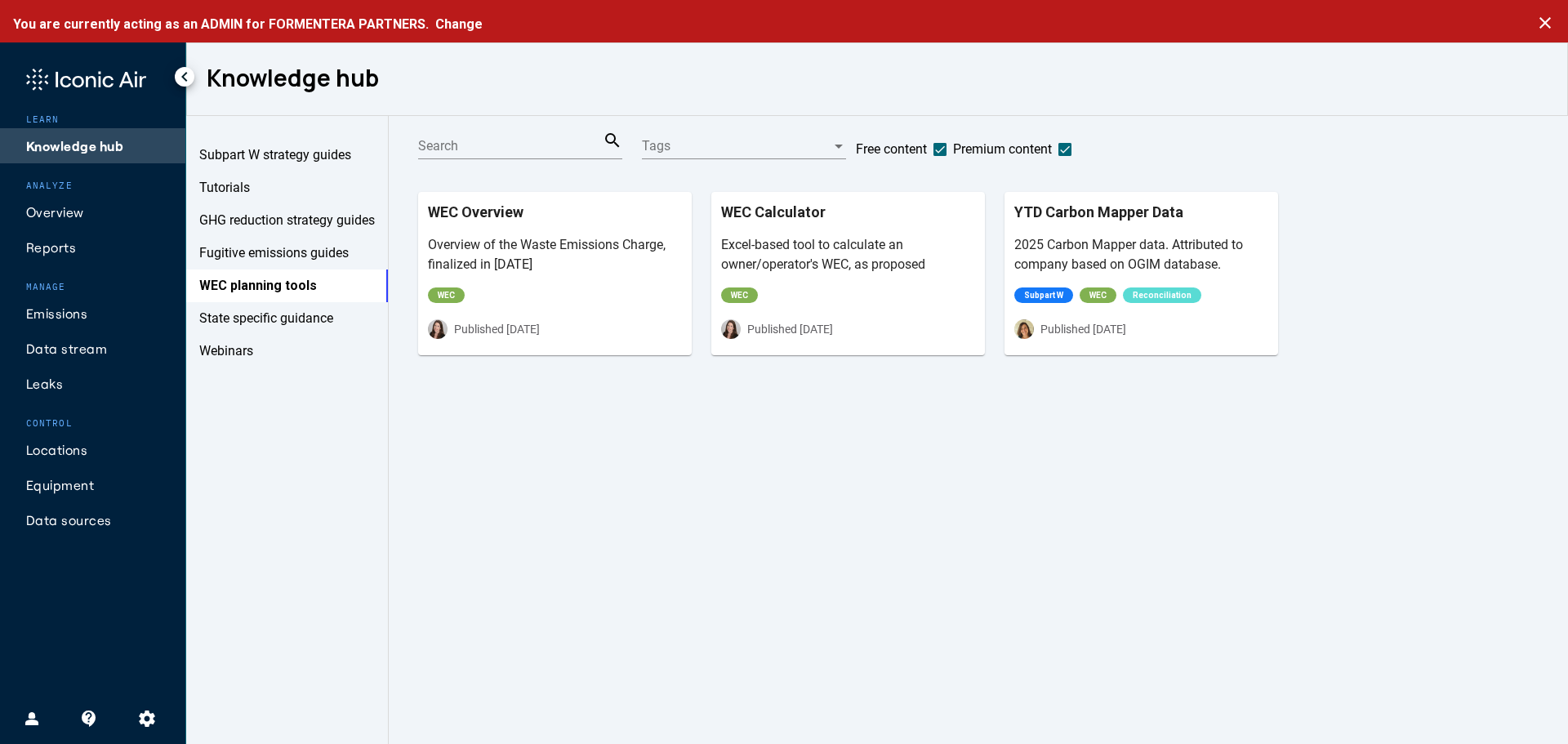 click on "2025 Carbon Mapper data. Attributed to company based on OGIM database." 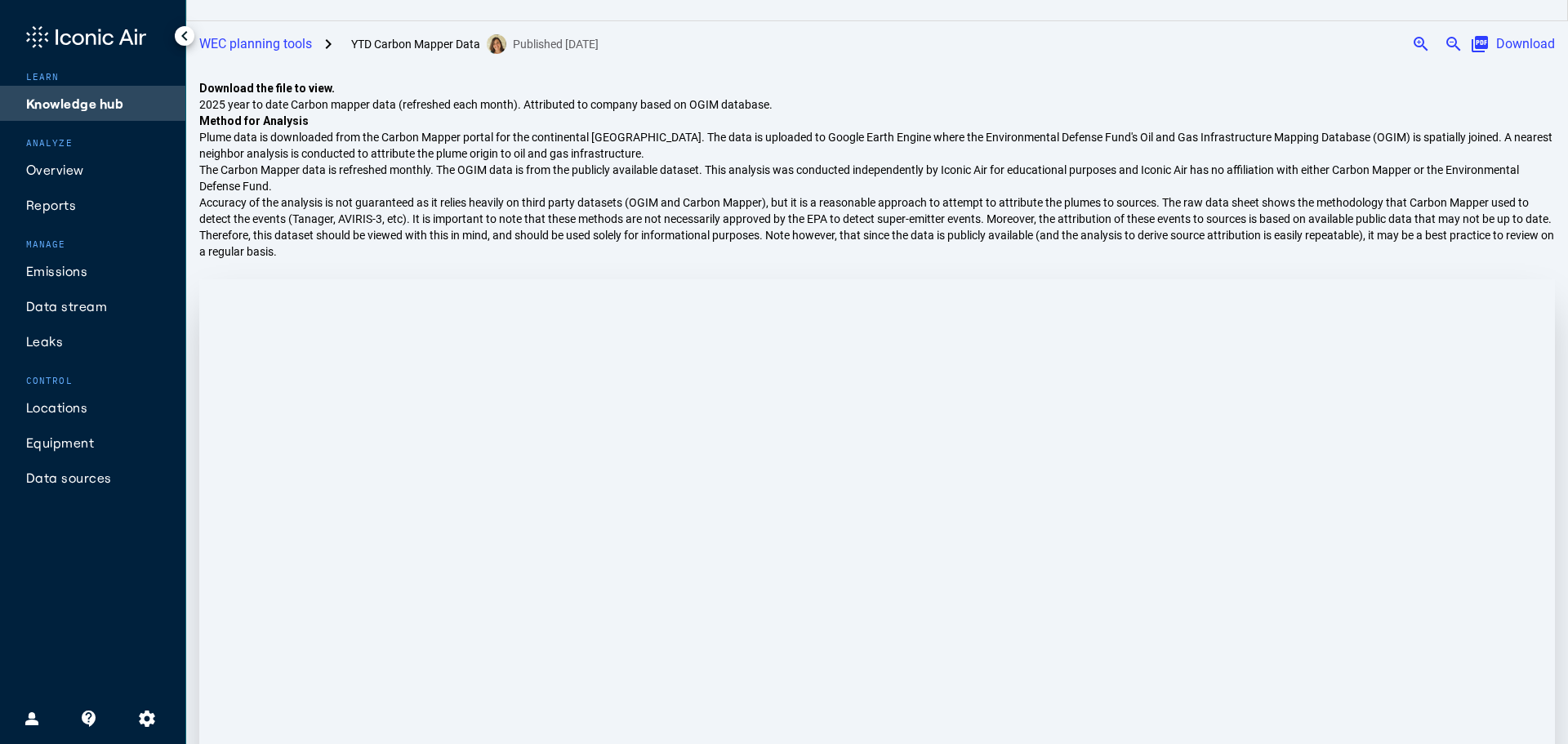 scroll, scrollTop: 82, scrollLeft: 0, axis: vertical 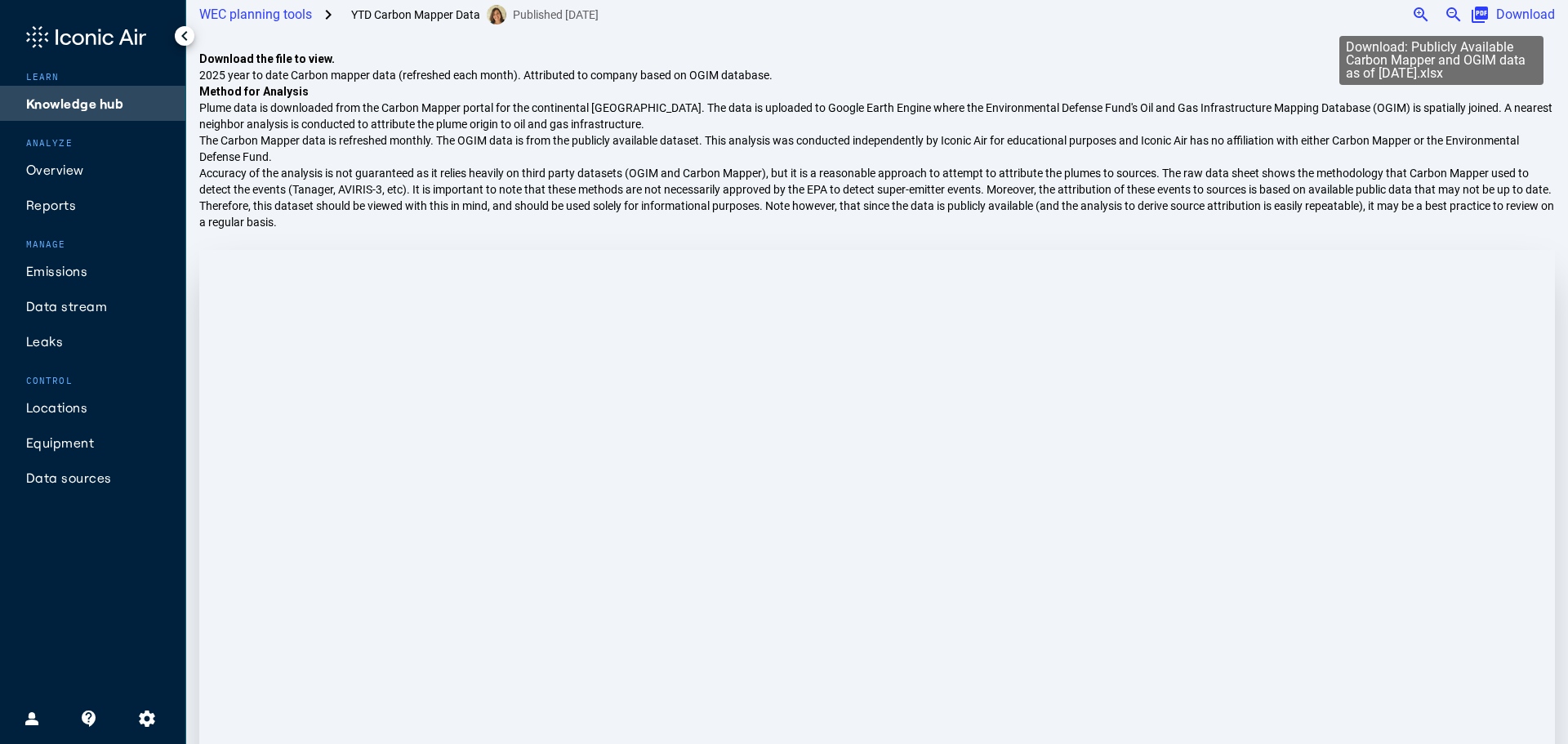 click on "picture_as_pdf Download" 